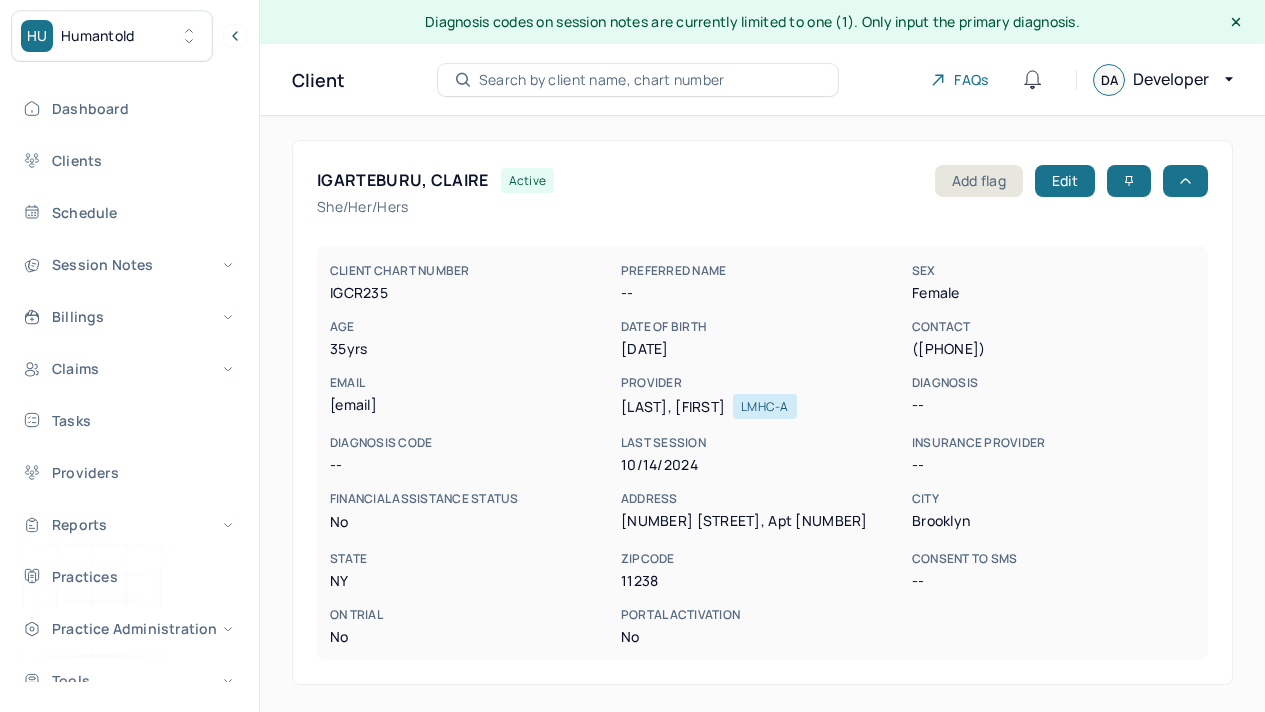 scroll, scrollTop: 77, scrollLeft: 0, axis: vertical 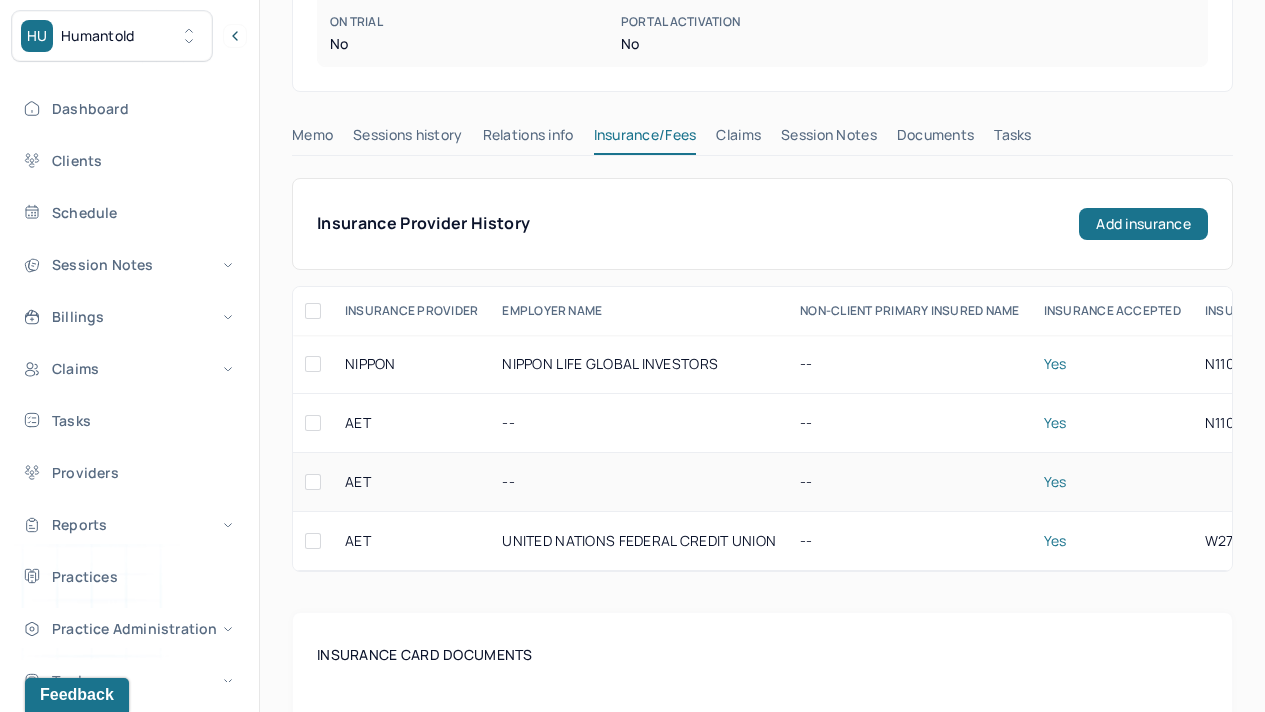 click on "--" at bounding box center [639, 482] 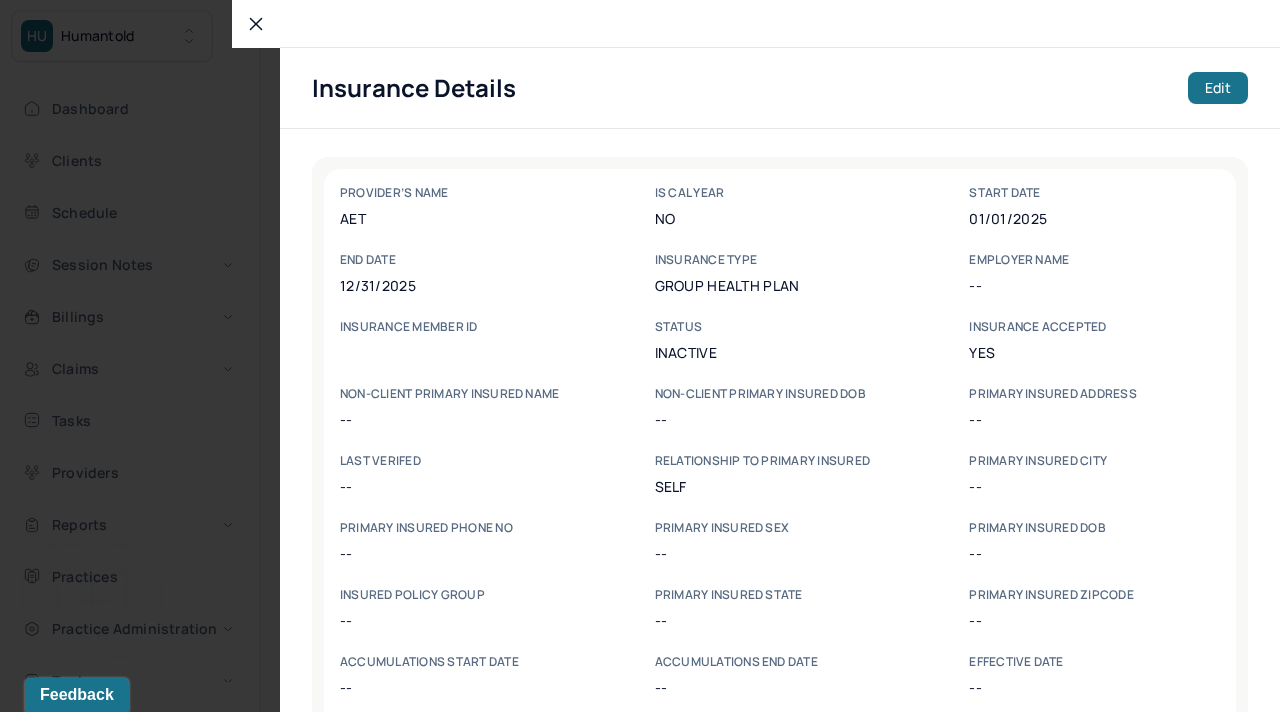 click 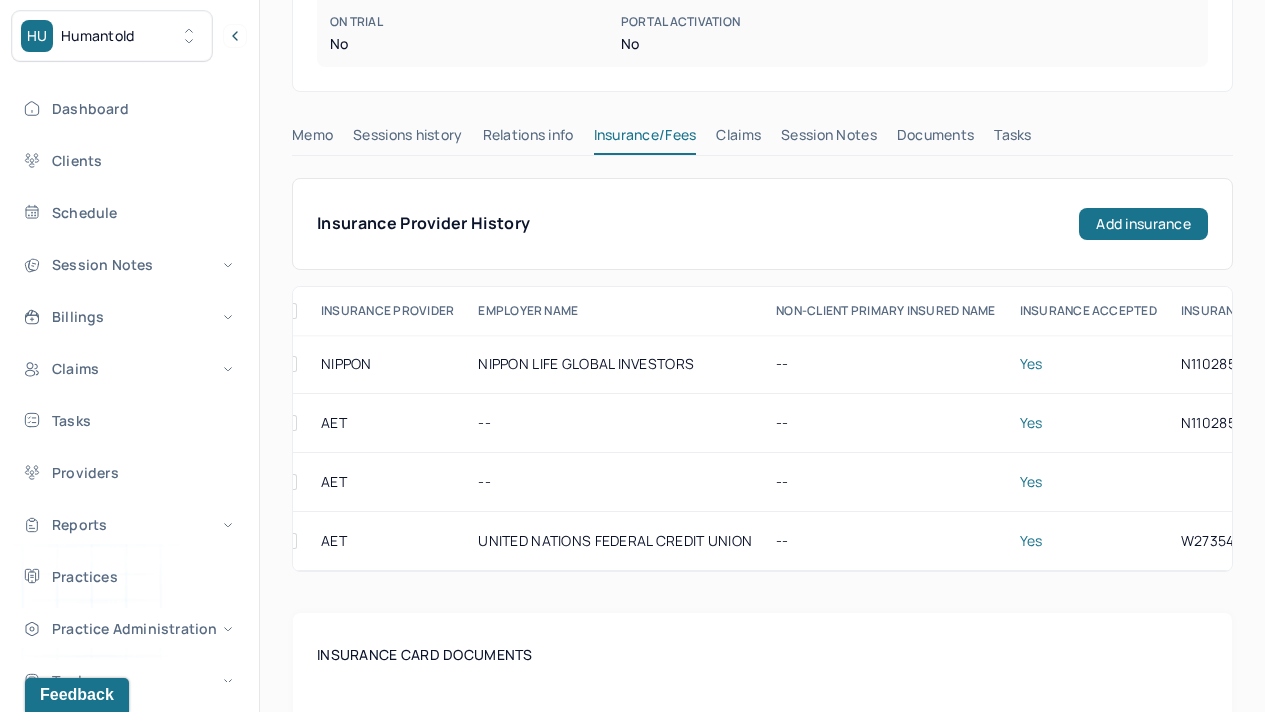 scroll, scrollTop: 0, scrollLeft: 0, axis: both 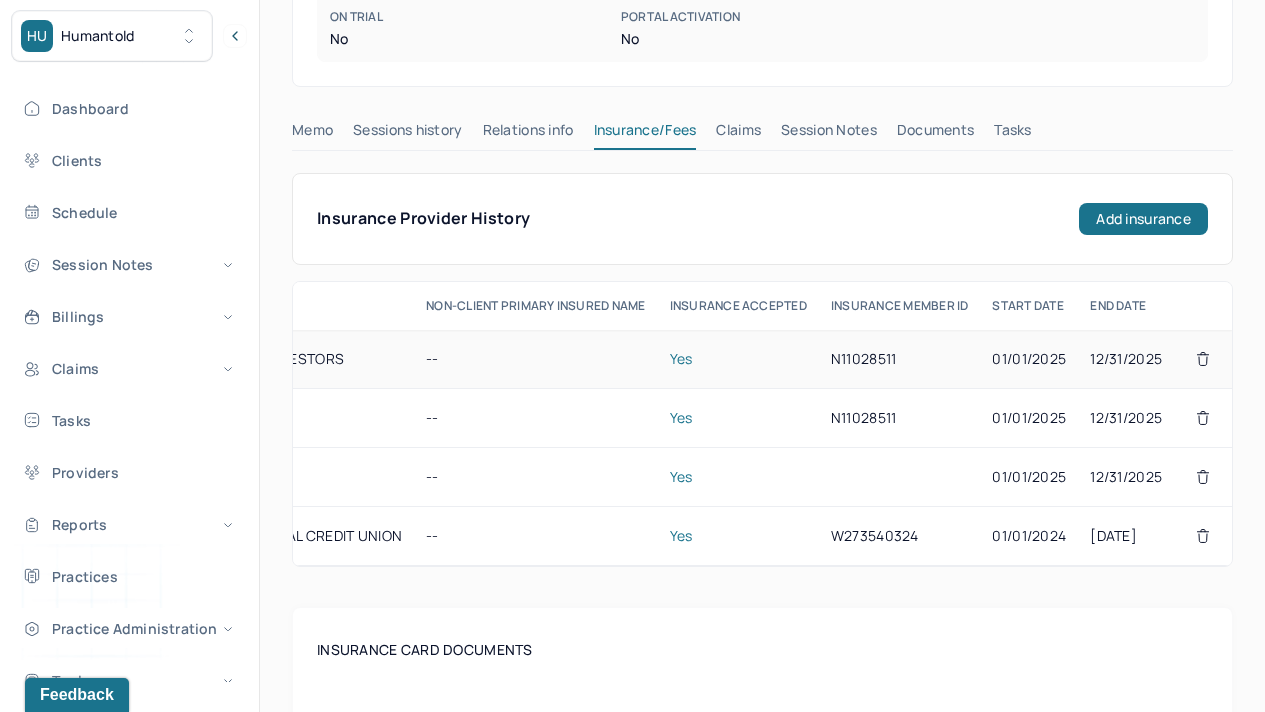click on "01/01/2025" at bounding box center (1029, 358) 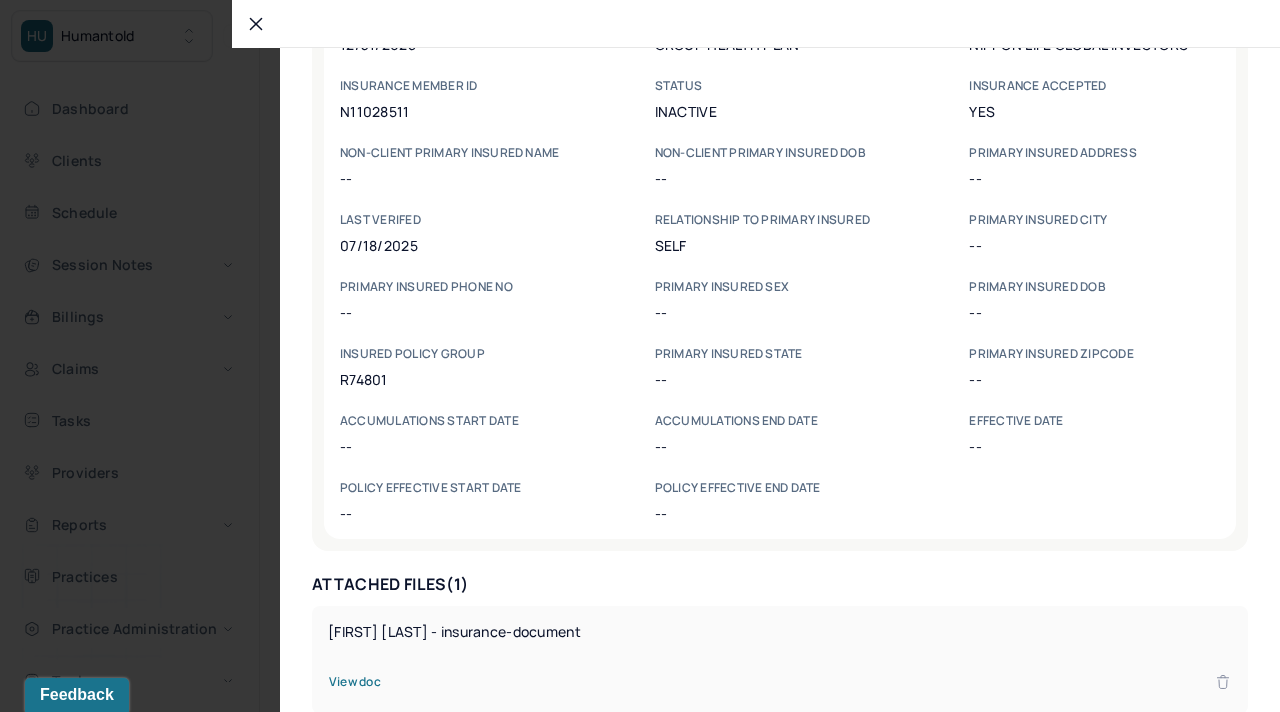 scroll, scrollTop: 243, scrollLeft: 0, axis: vertical 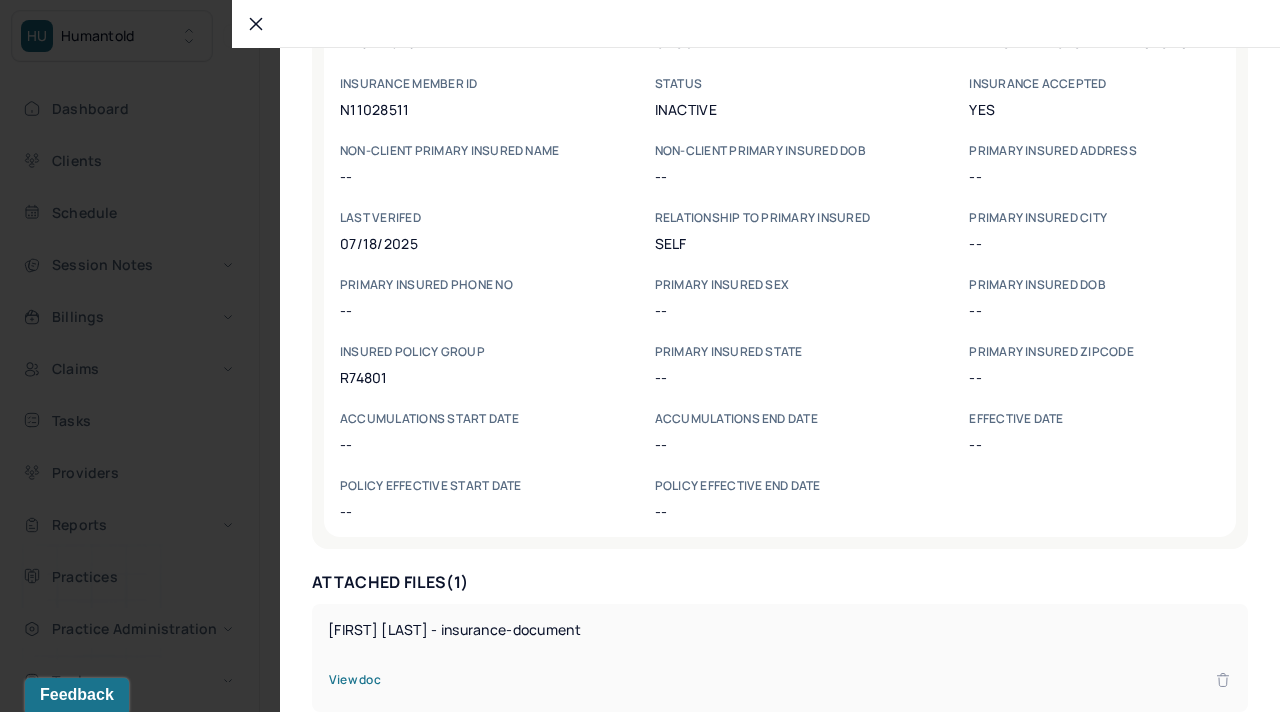 click on "View doc" at bounding box center [355, 680] 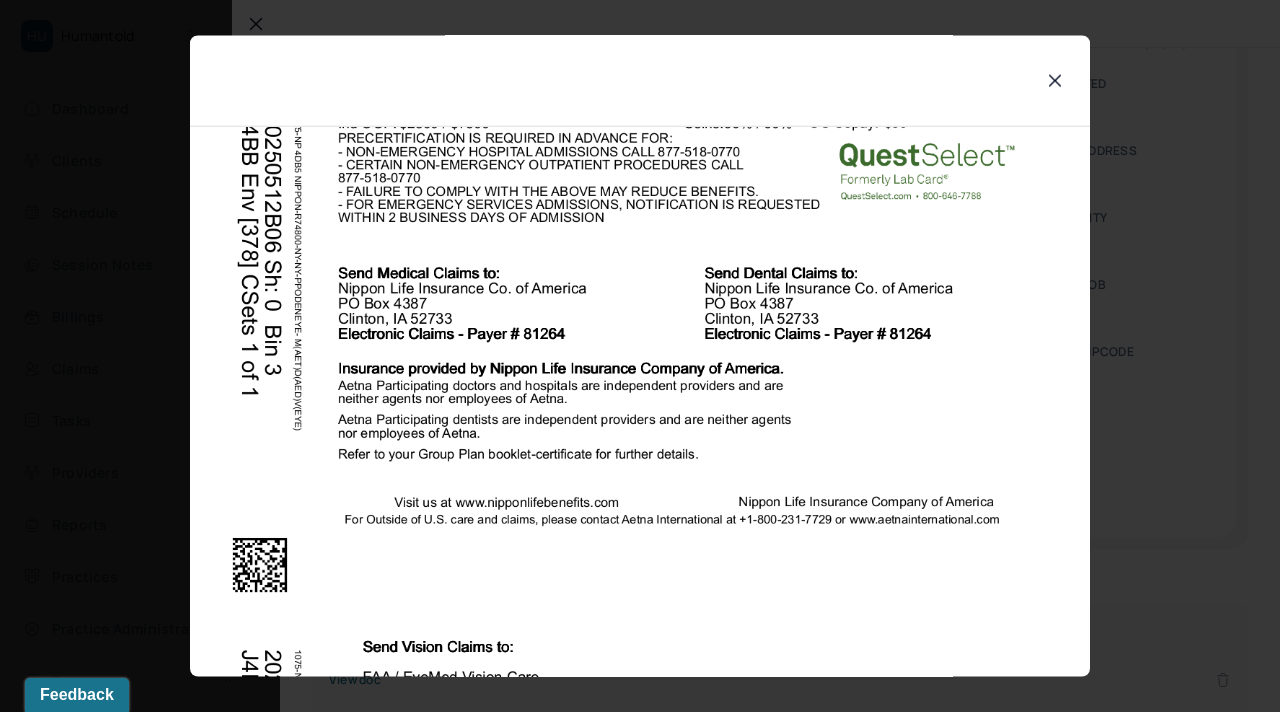 scroll, scrollTop: 1072, scrollLeft: 0, axis: vertical 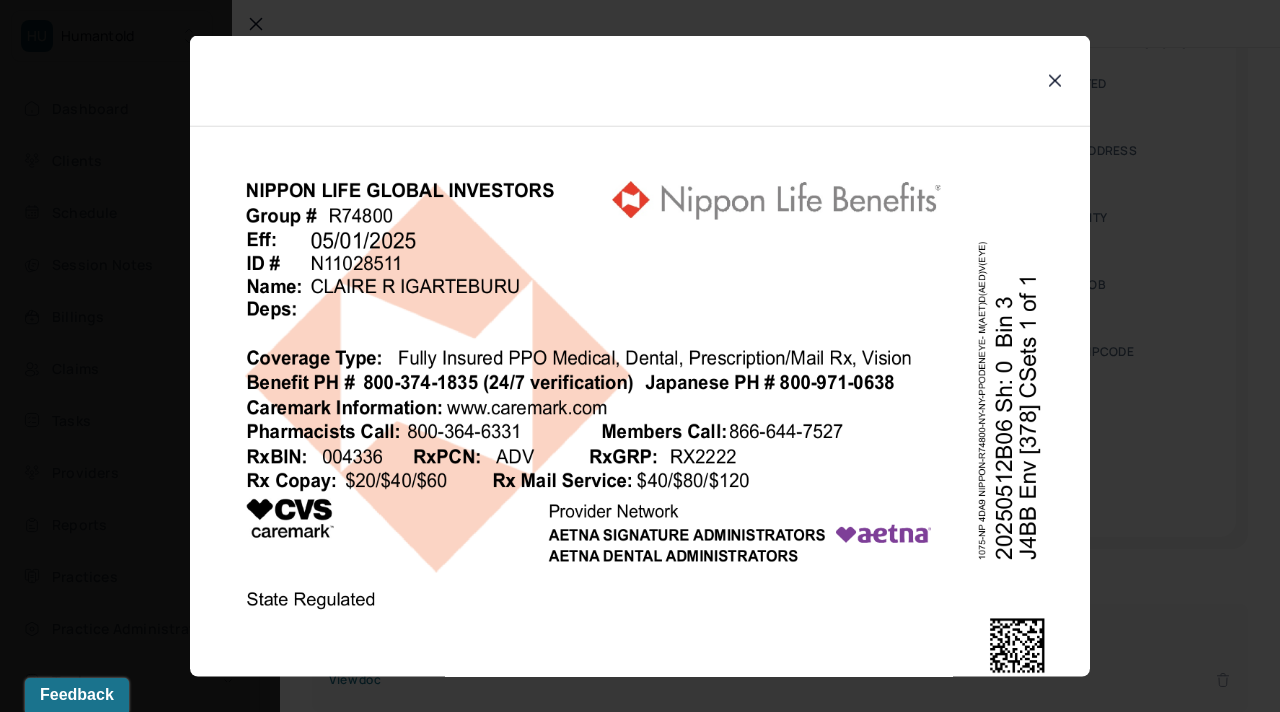 click 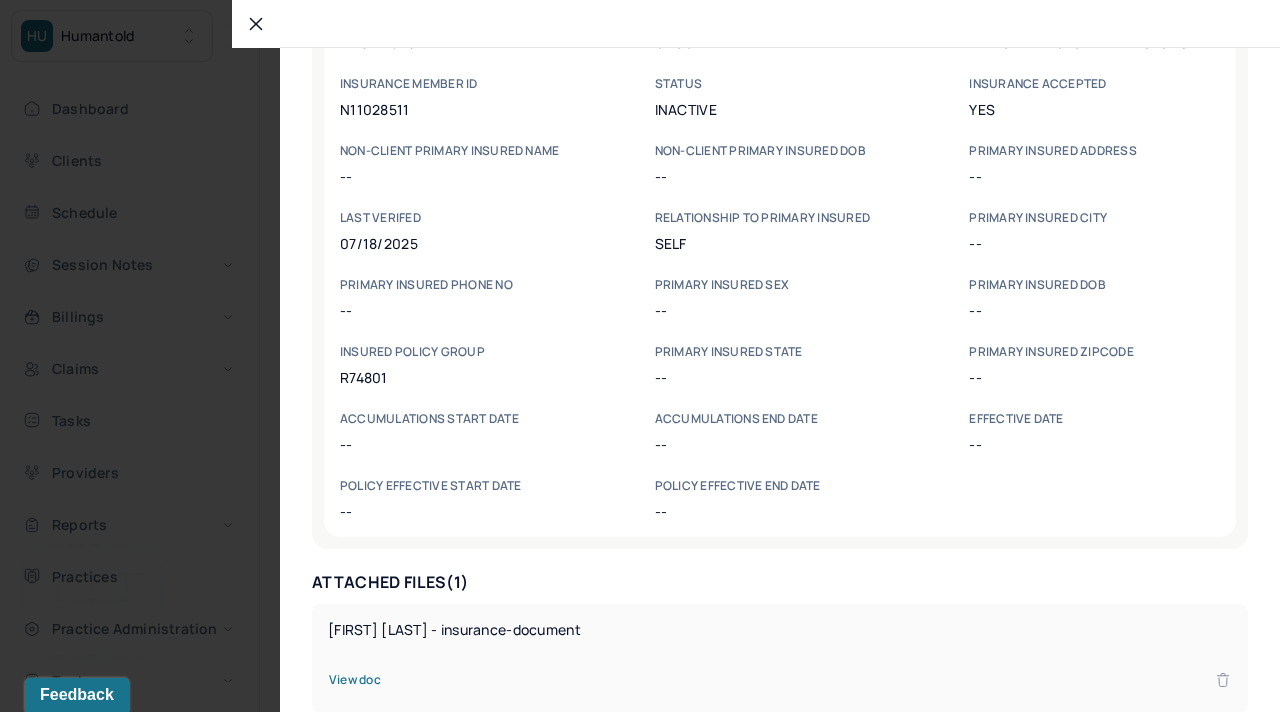 click 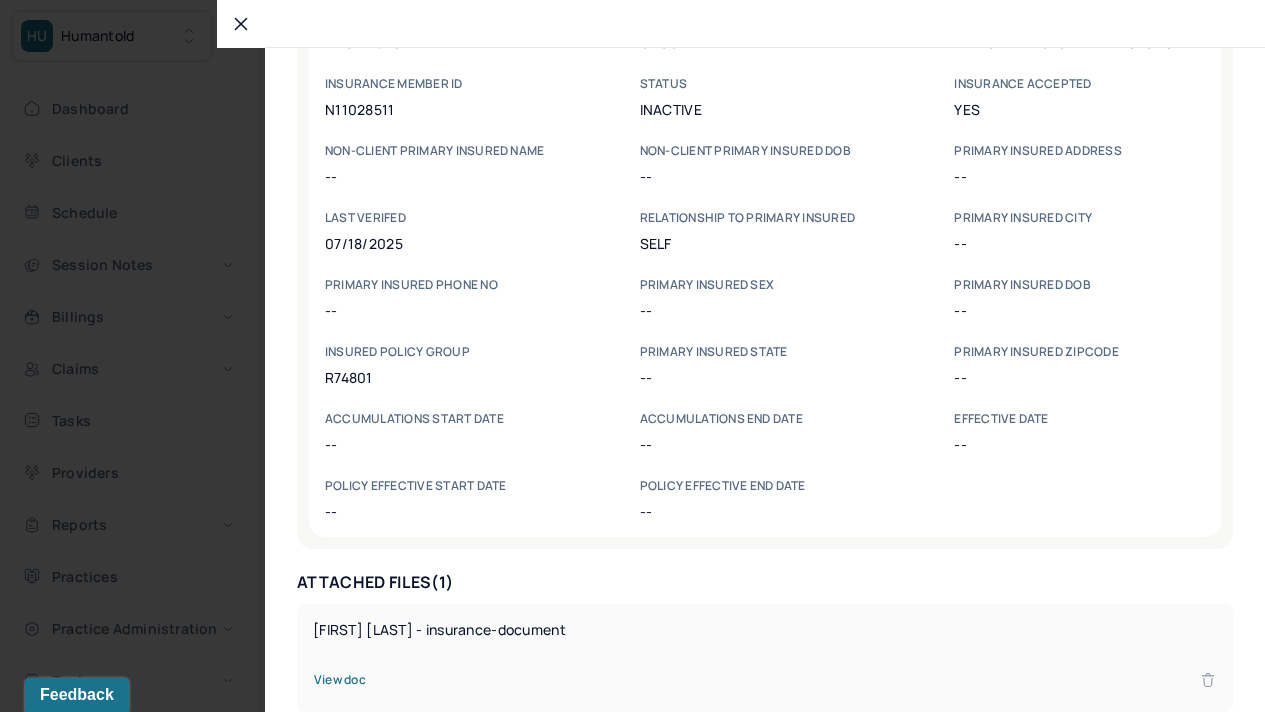 scroll, scrollTop: 0, scrollLeft: 365, axis: horizontal 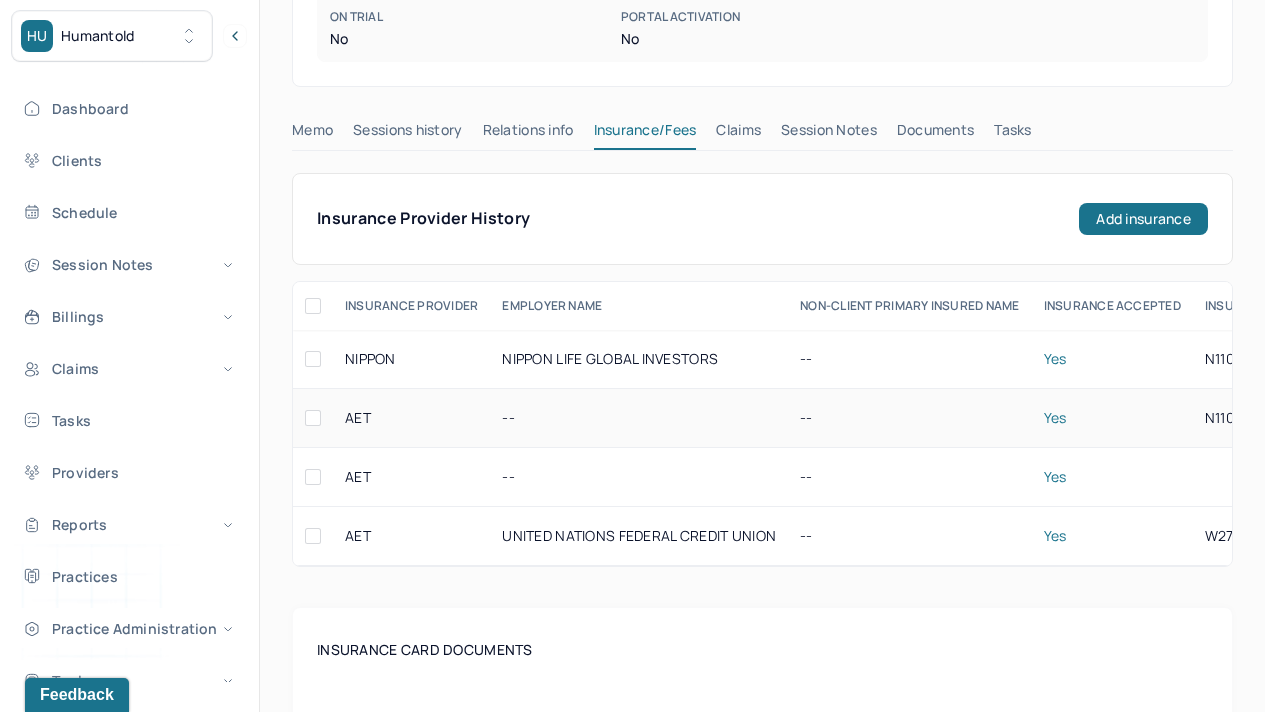 click on "AET" at bounding box center (358, 418) 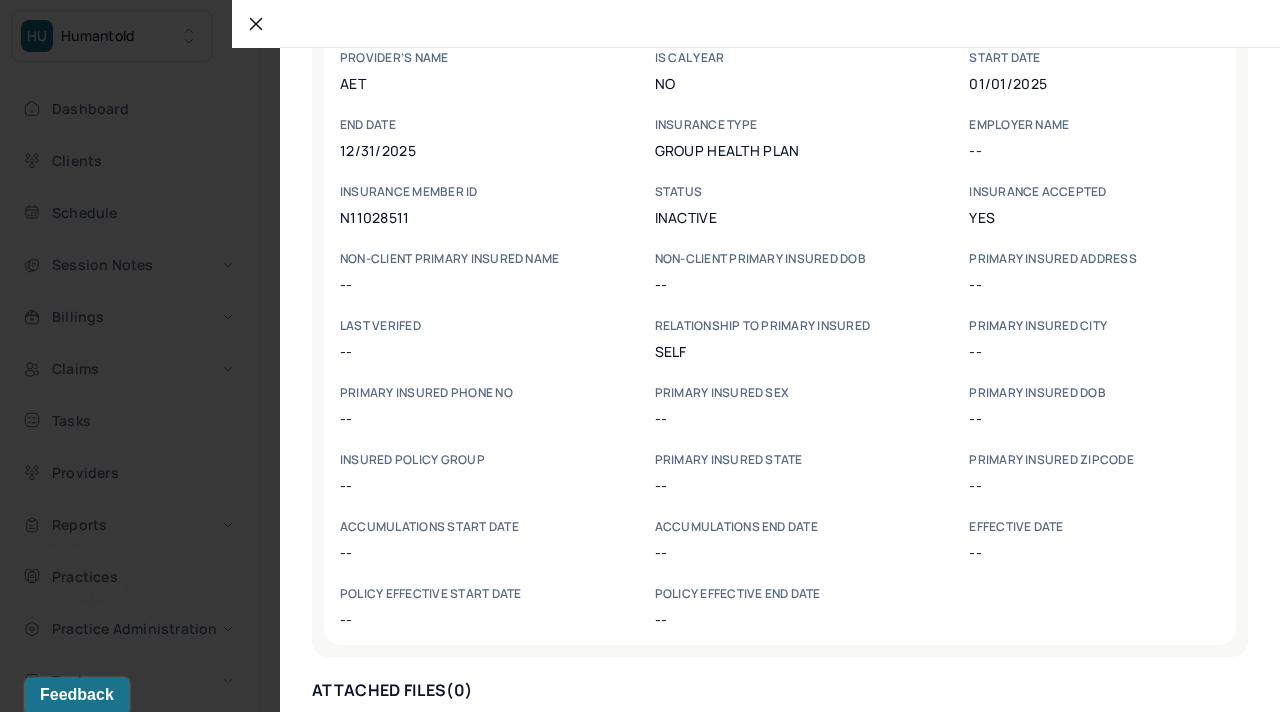 scroll, scrollTop: 0, scrollLeft: 0, axis: both 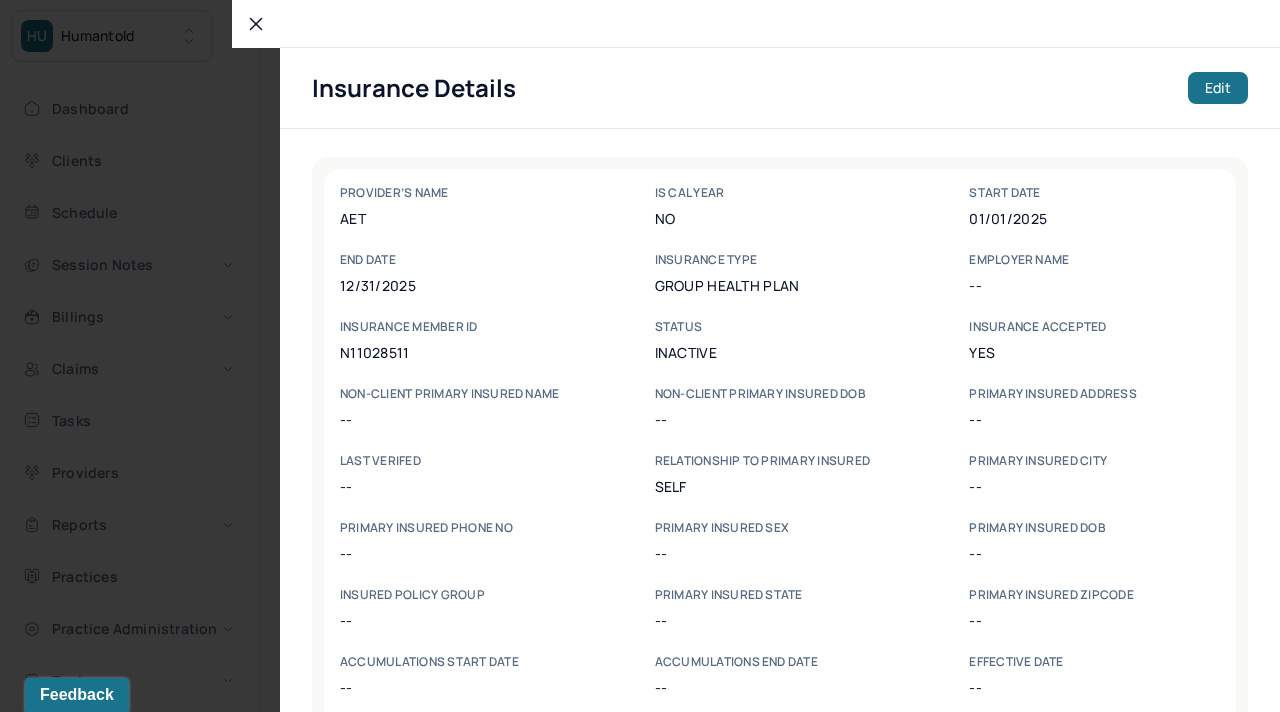 click 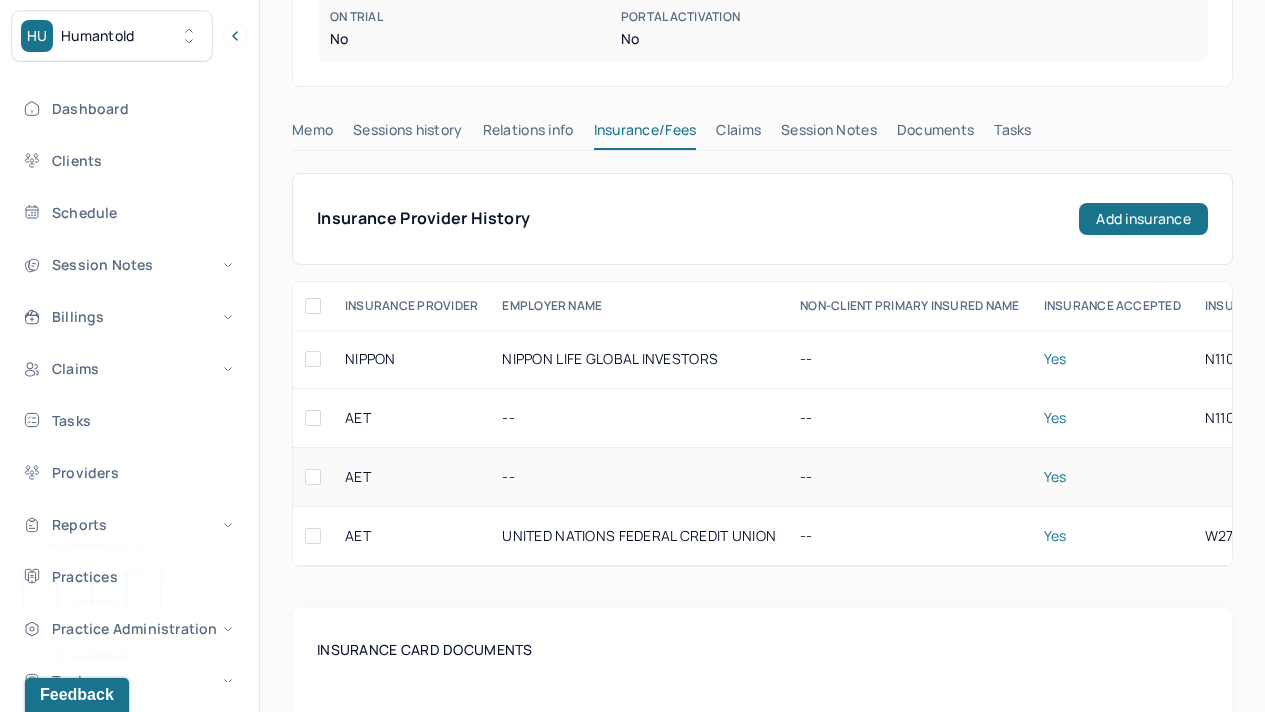 click on "AET" at bounding box center [358, 477] 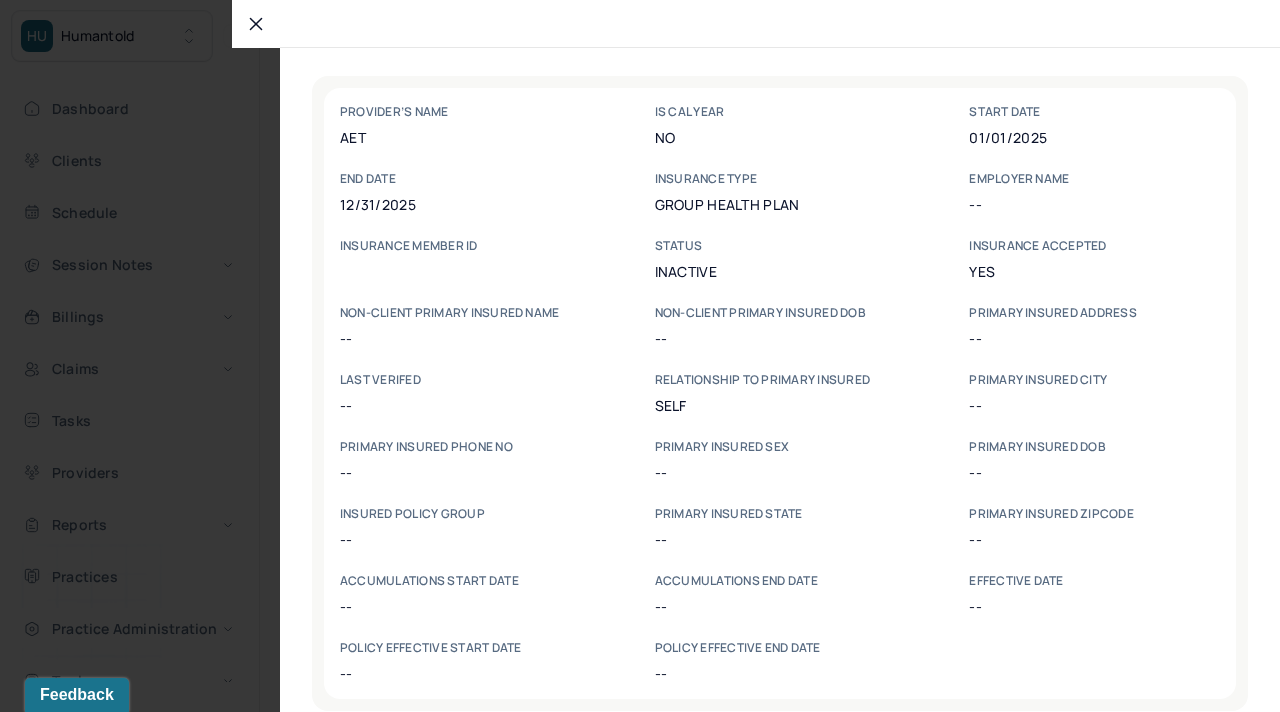 scroll, scrollTop: 135, scrollLeft: 0, axis: vertical 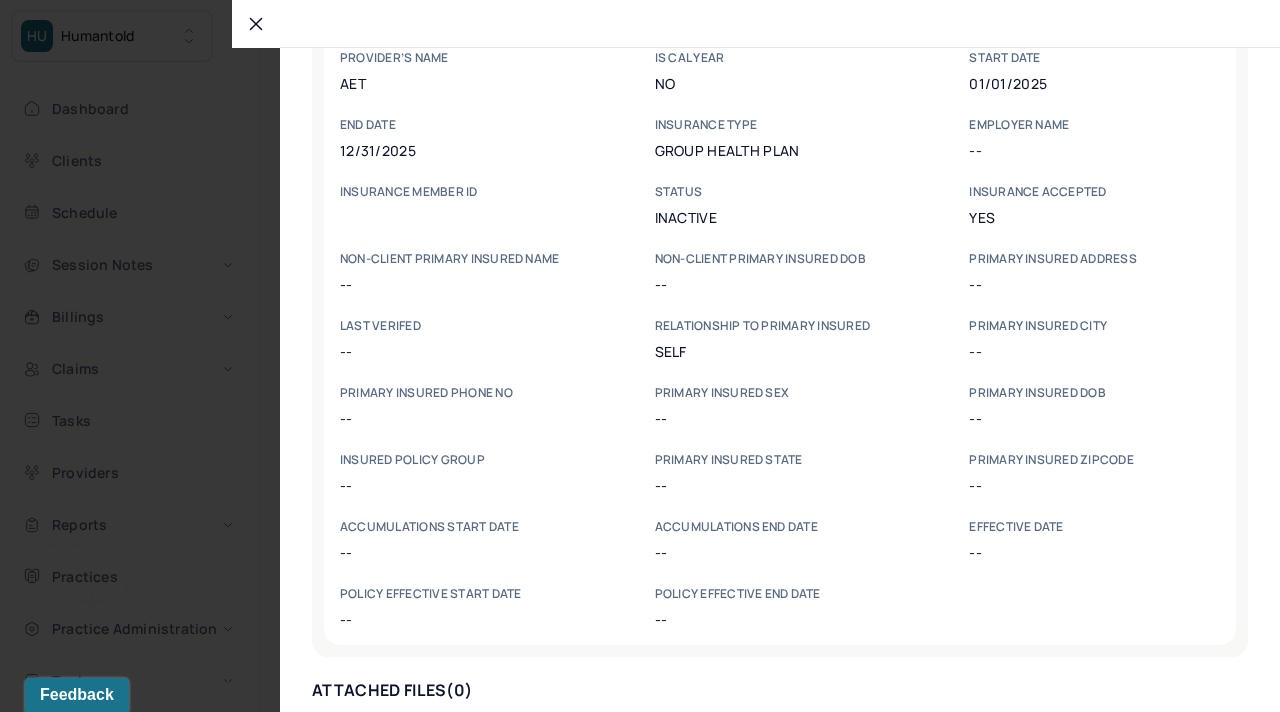 click 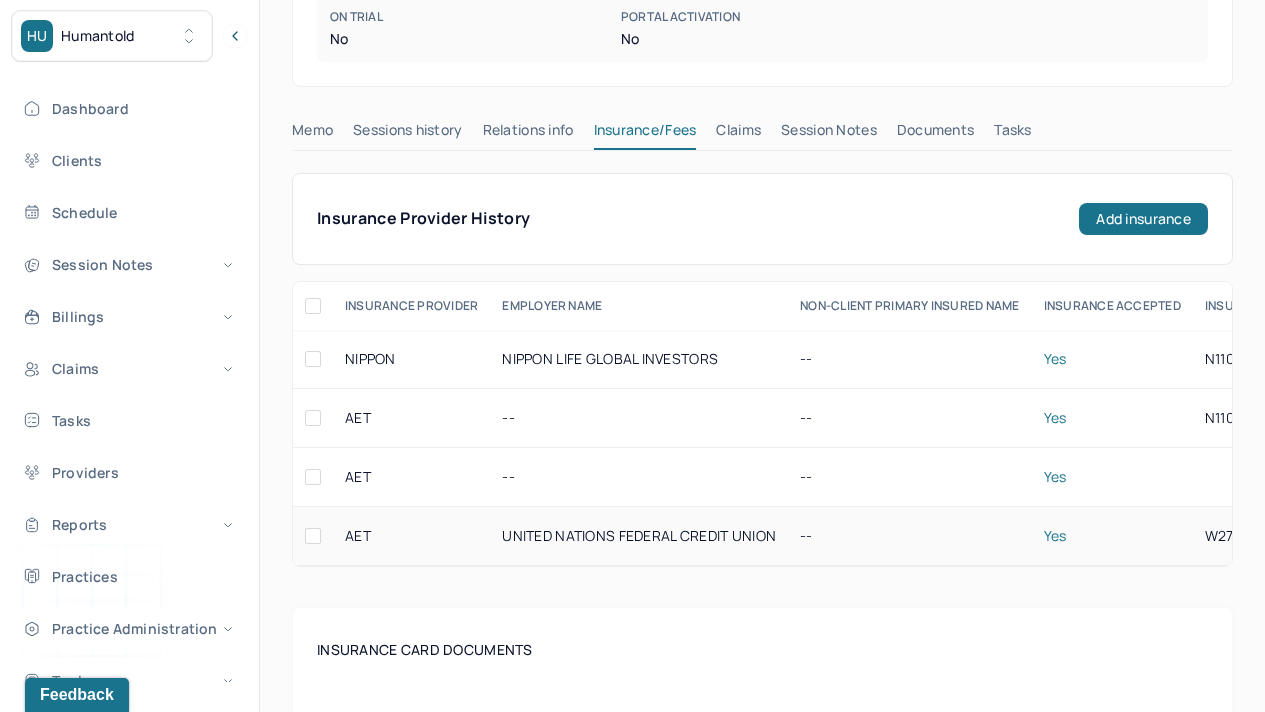 click on "AET" at bounding box center [358, 536] 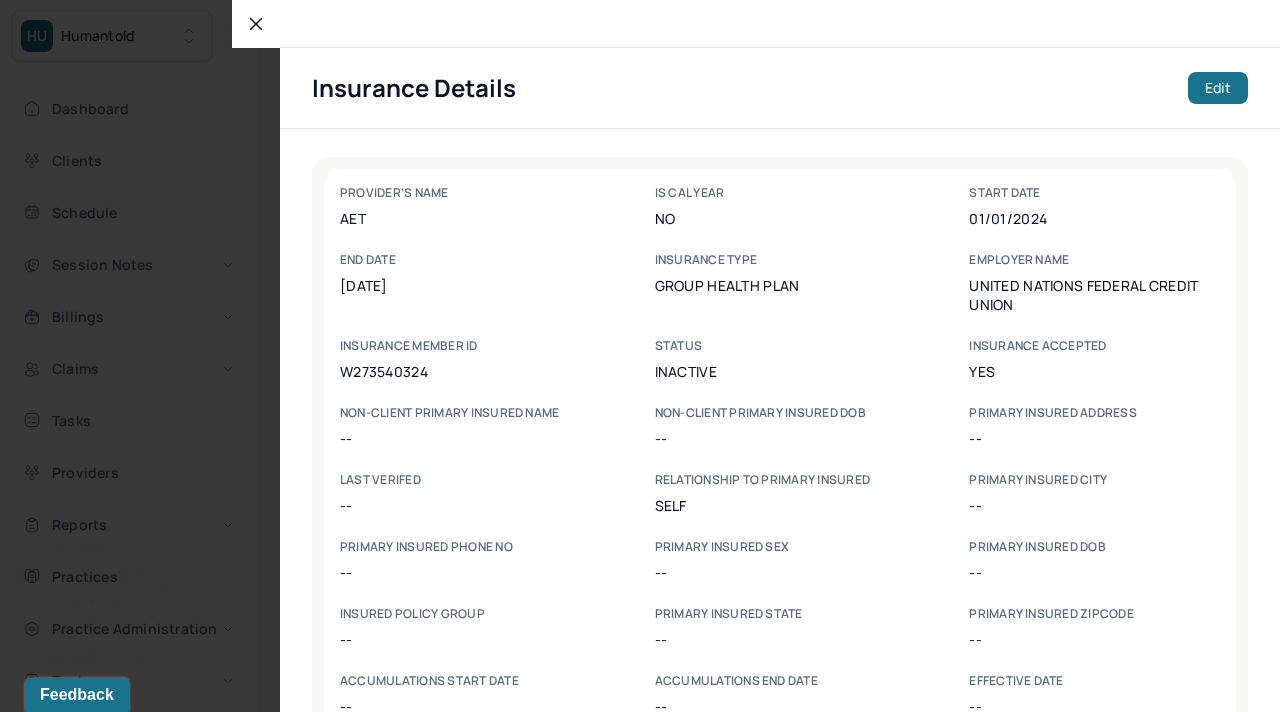 scroll, scrollTop: 154, scrollLeft: 0, axis: vertical 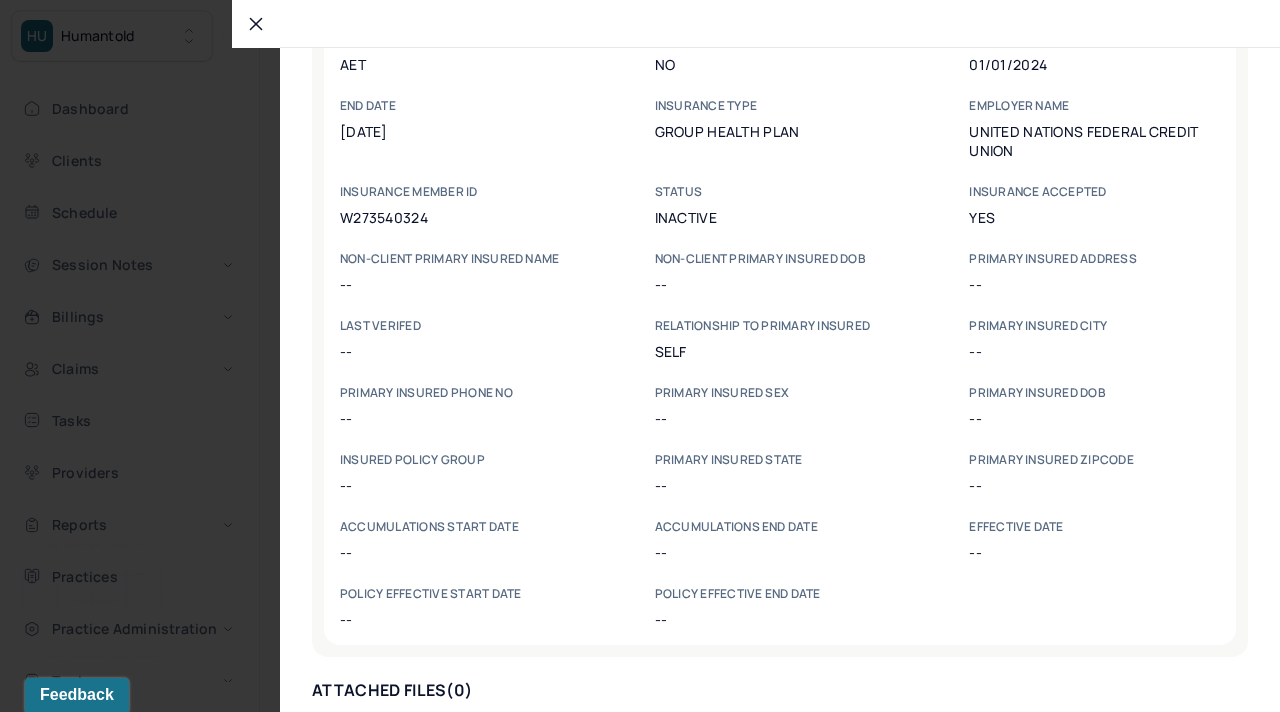 click 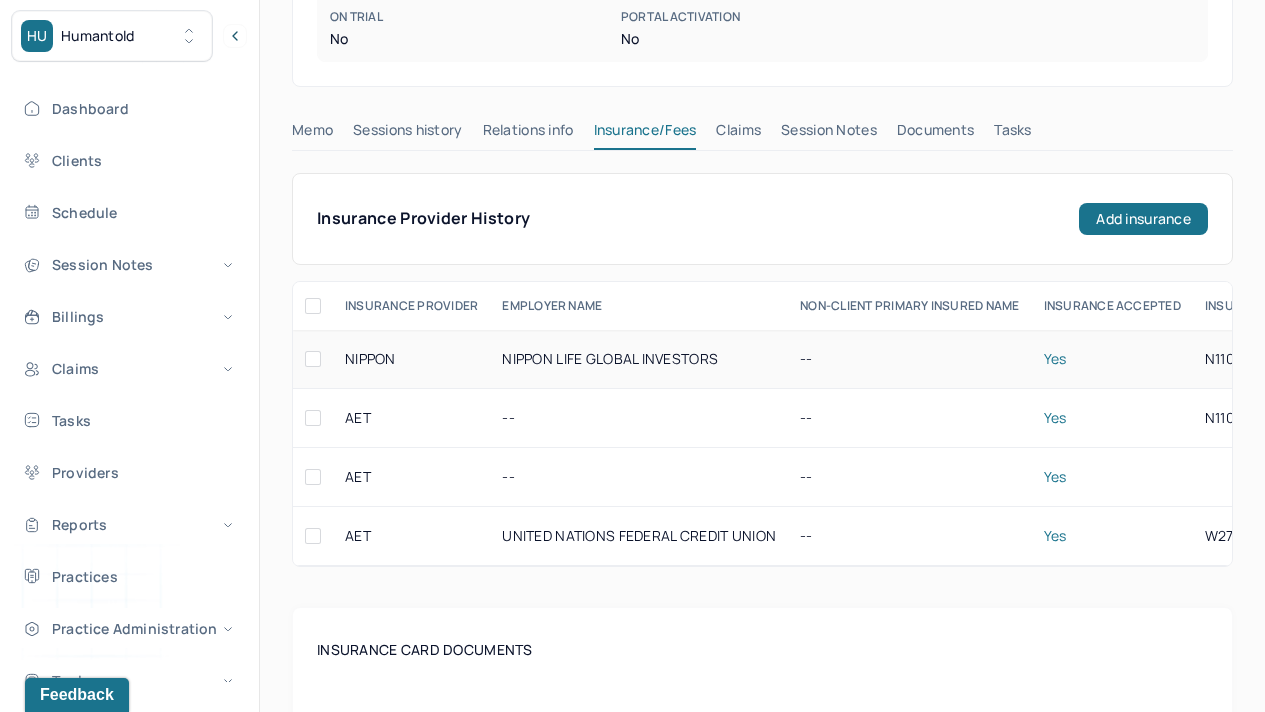 click on "NIPPON LIFE GLOBAL INVESTORS" at bounding box center (639, 359) 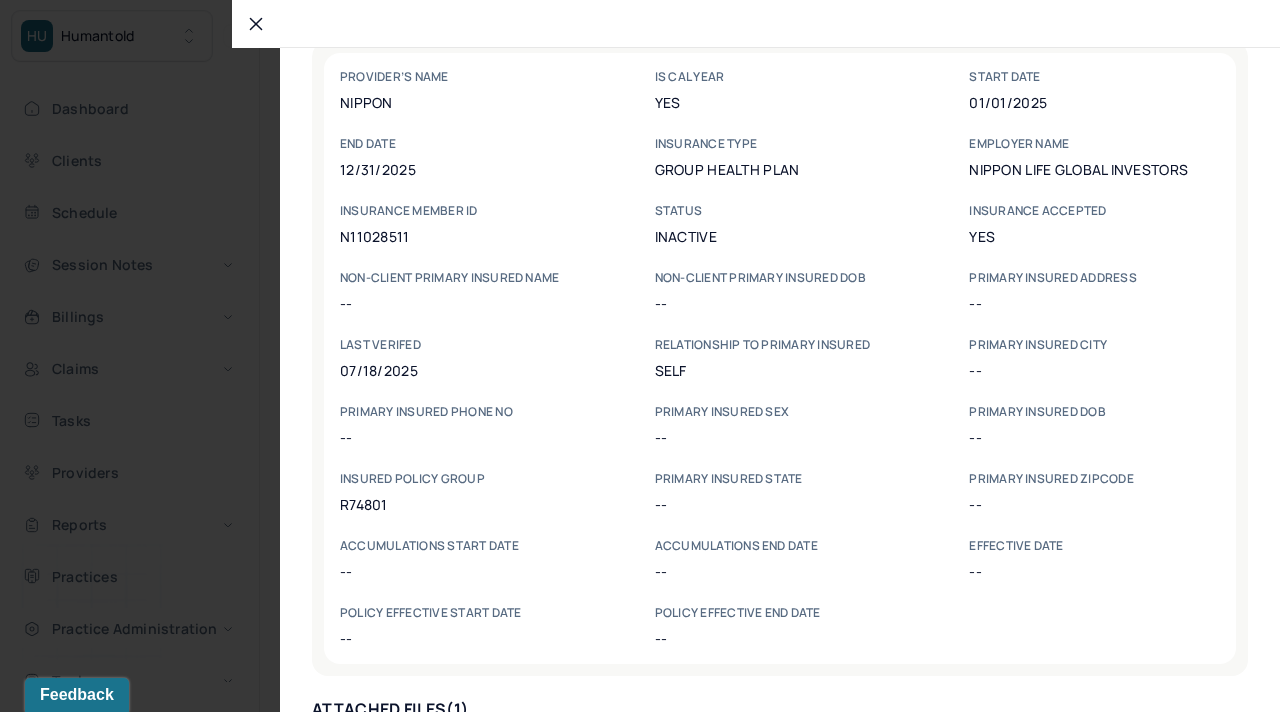 scroll, scrollTop: 243, scrollLeft: 0, axis: vertical 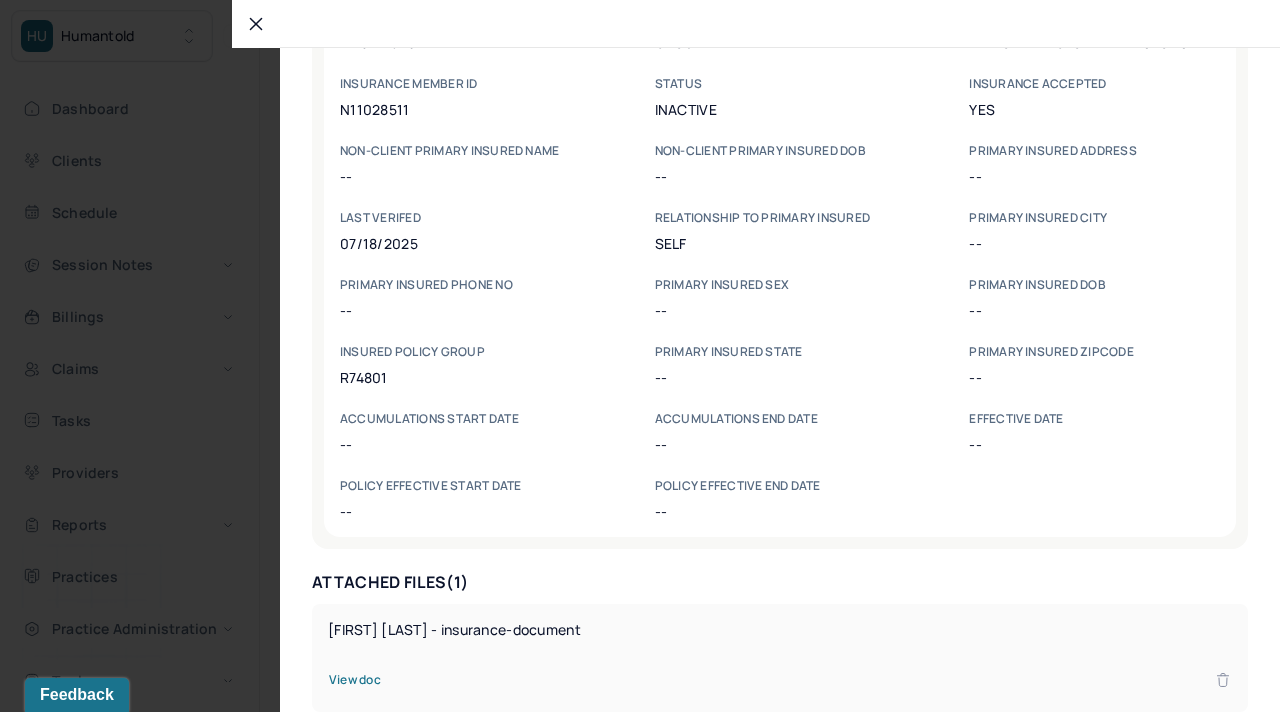 click on "View doc" at bounding box center (355, 680) 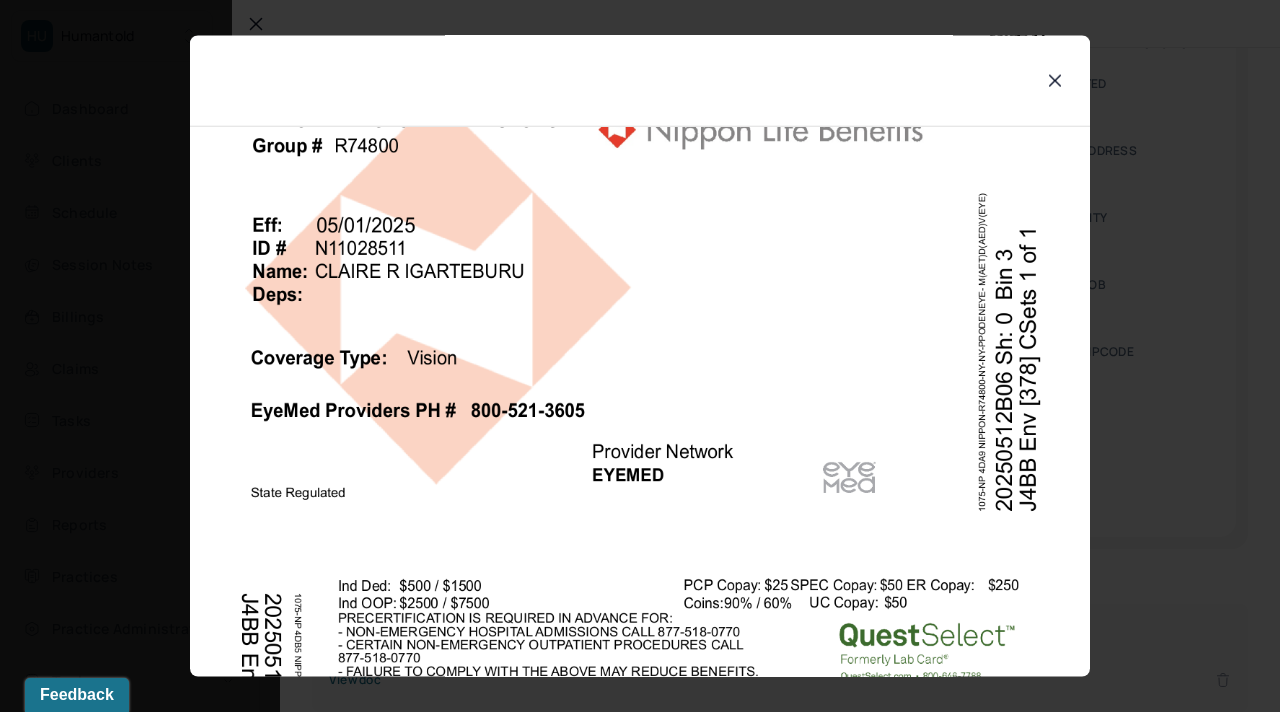 scroll, scrollTop: 580, scrollLeft: 0, axis: vertical 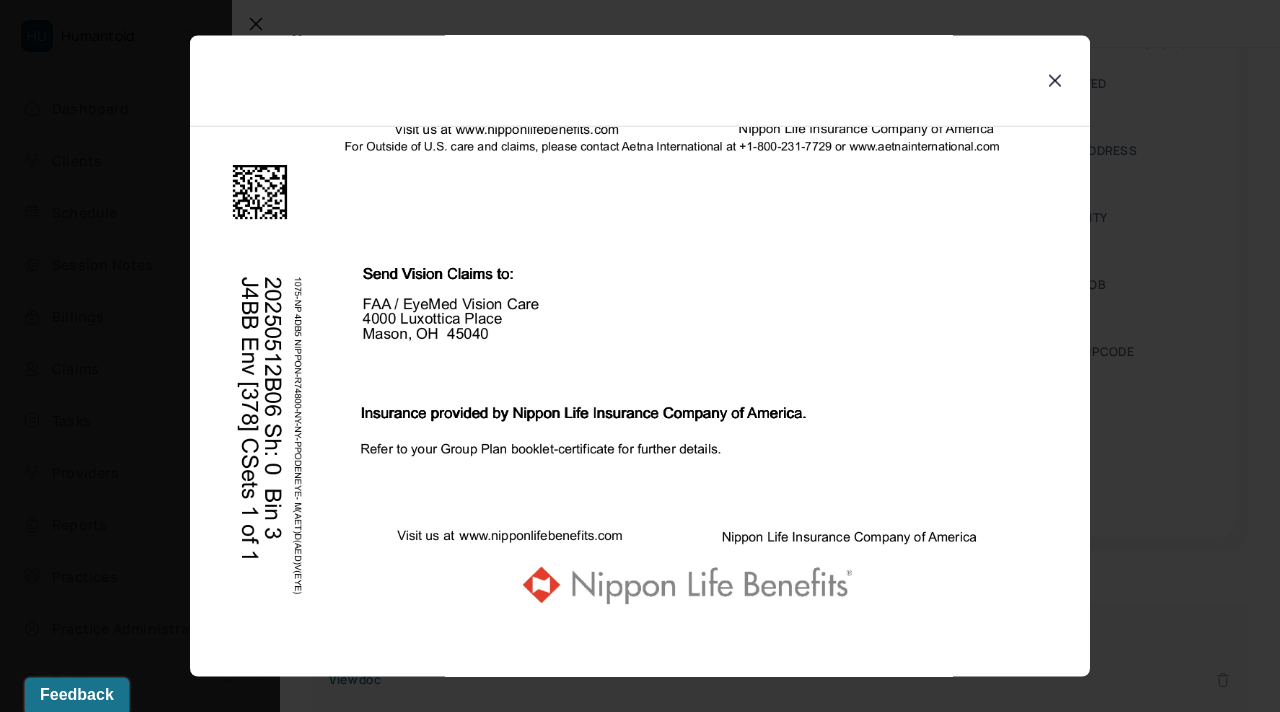 click 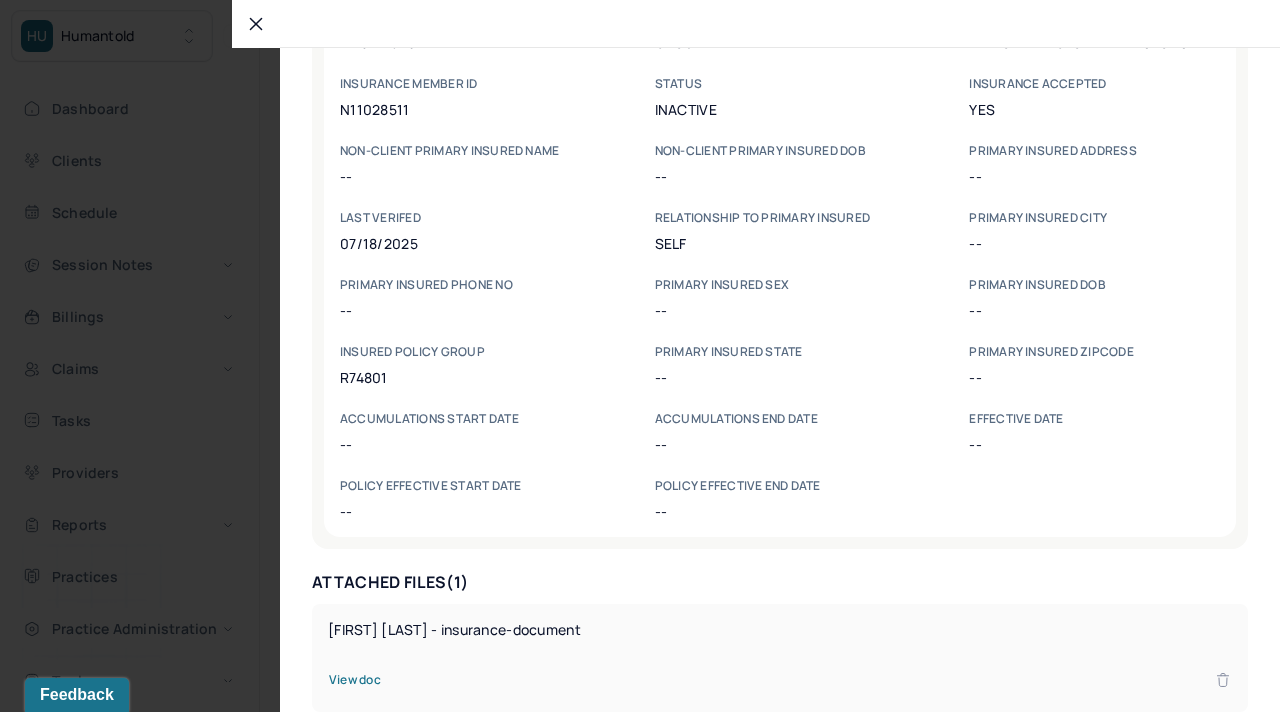 click 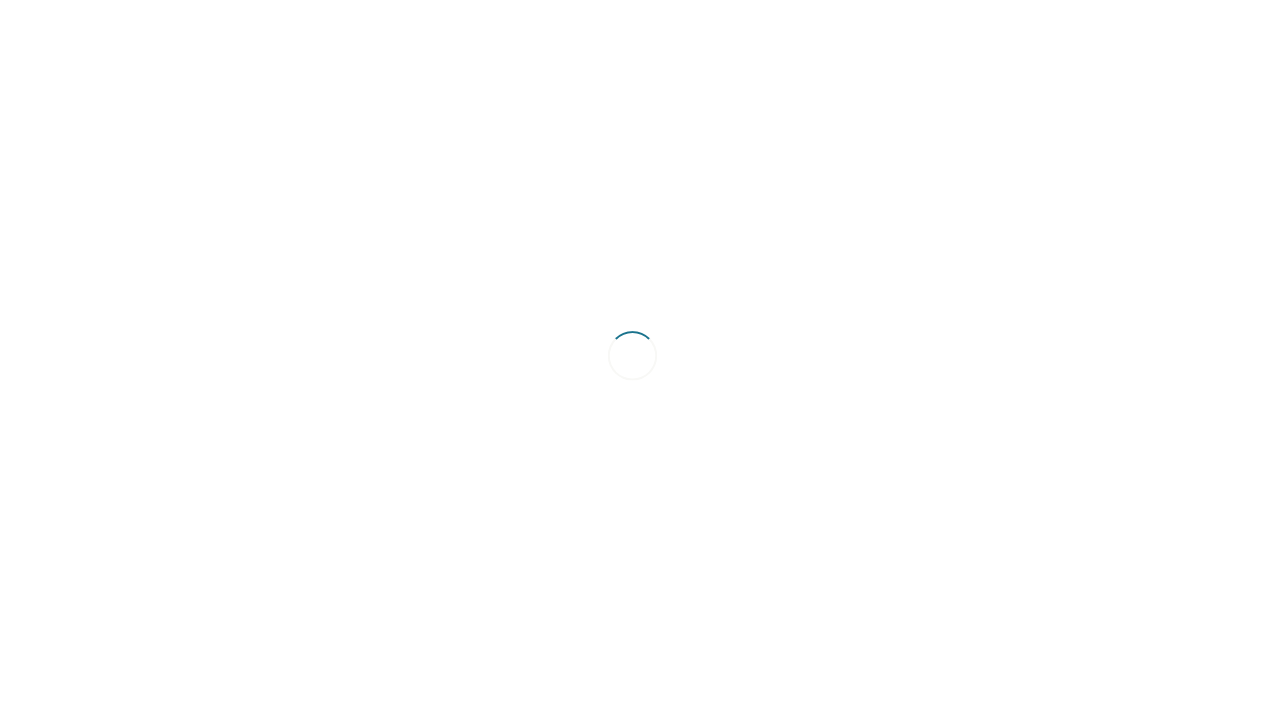 scroll, scrollTop: 0, scrollLeft: 0, axis: both 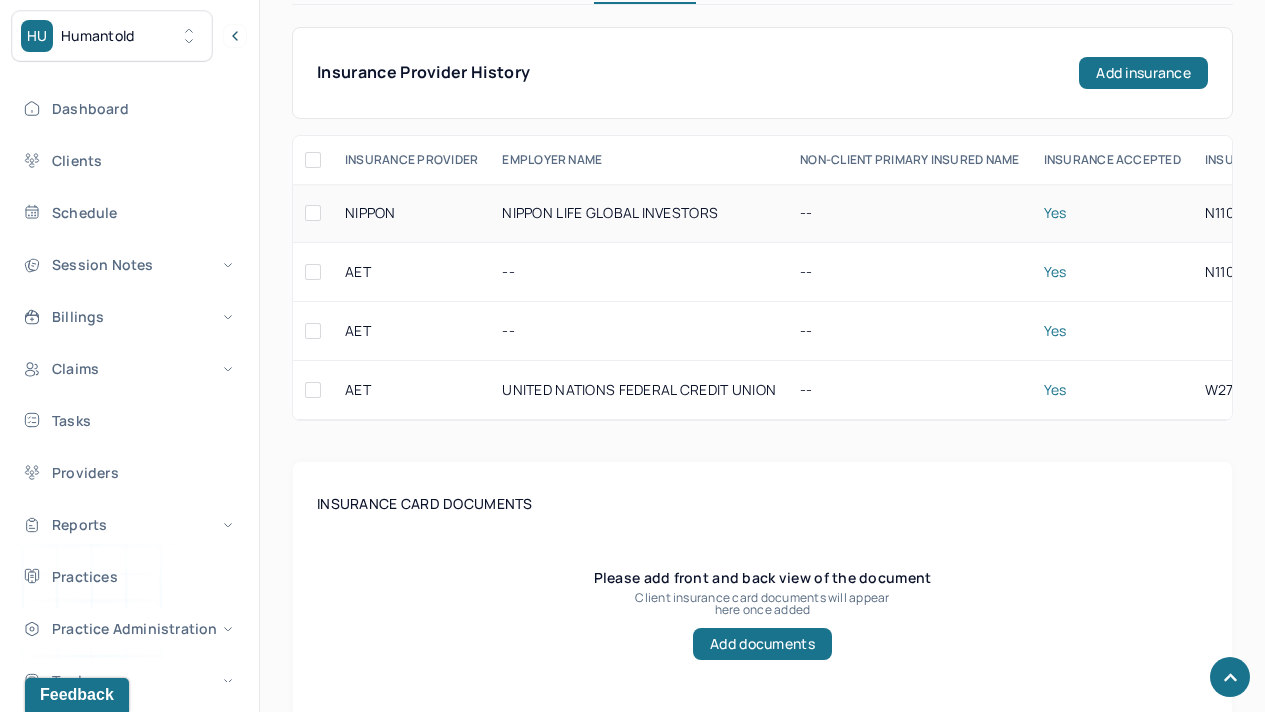 click on "NIPPON LIFE GLOBAL INVESTORS" at bounding box center (639, 213) 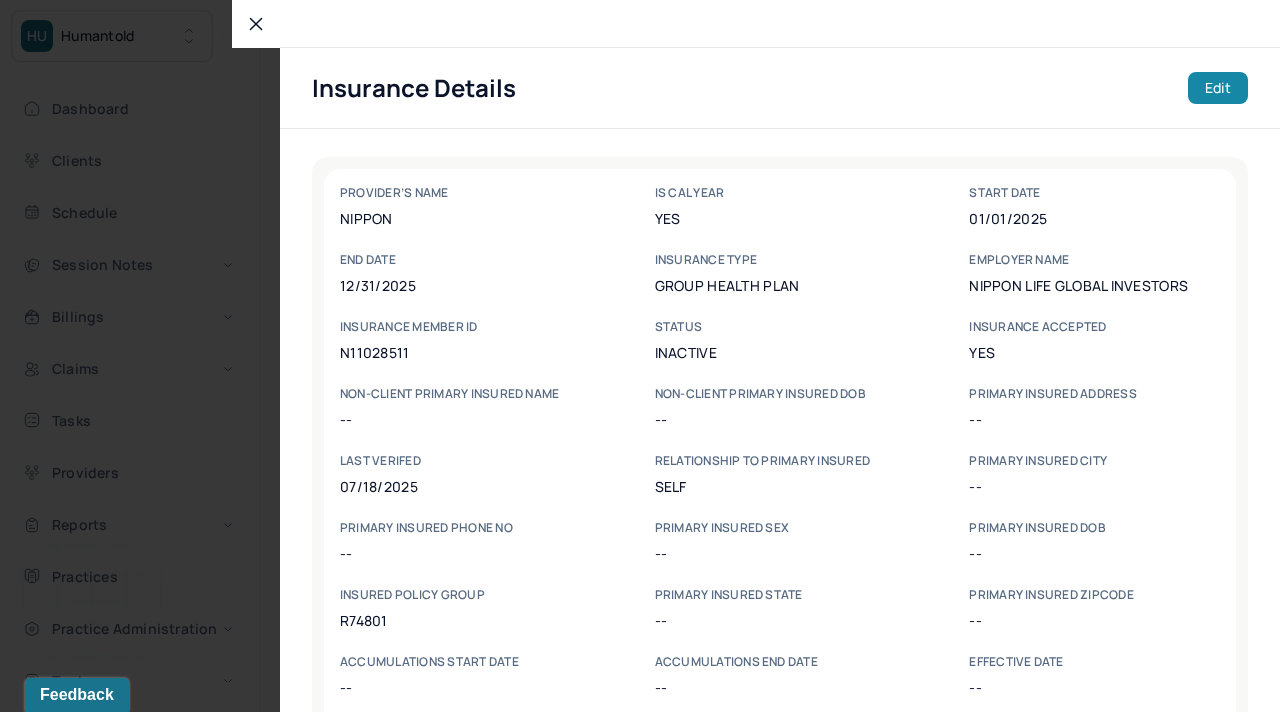 click on "Edit" at bounding box center [1218, 88] 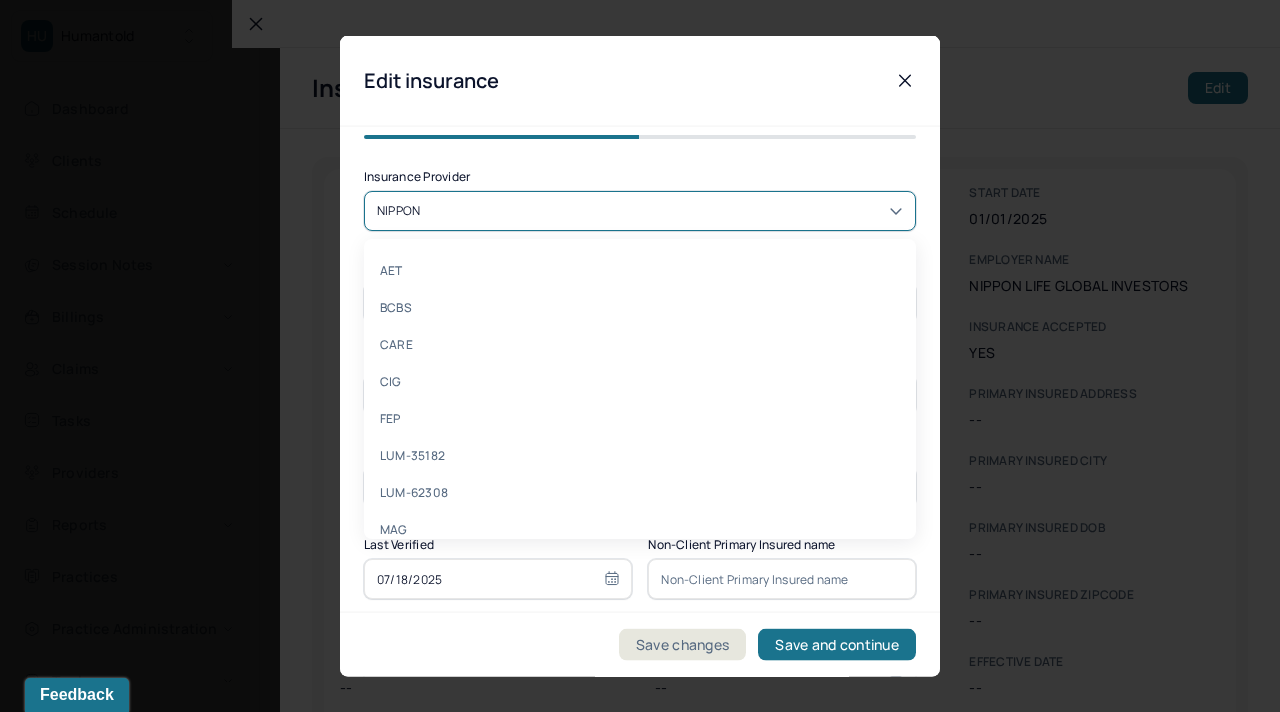 click at bounding box center [663, 211] 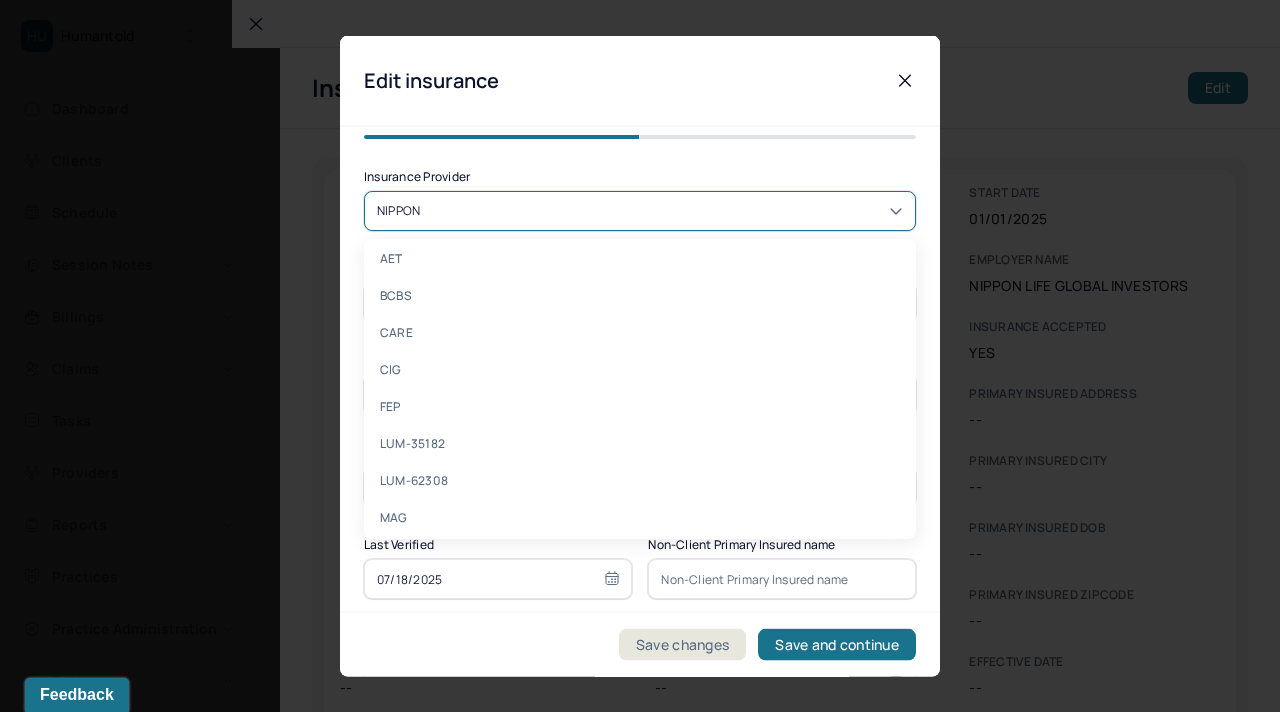scroll, scrollTop: 0, scrollLeft: 0, axis: both 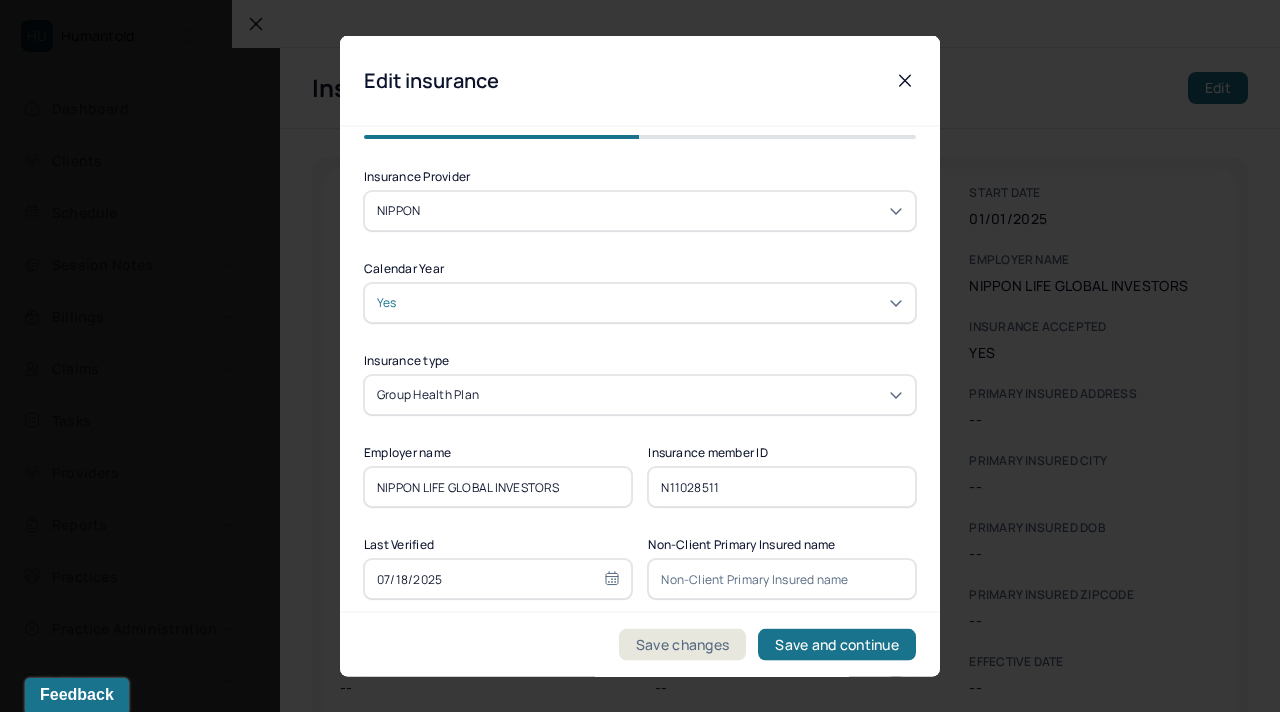 click on "Insurance Provider NIPPON Calendar Year Yes Insurance type Group health plan Employer name NIPPON LIFE GLOBAL INVESTORS Insurance member ID N11028511 Last Verified 07/18/2025 Non-Client Primary Insured name Non-Client Primary Insured DOB Primary Insured address Primary insured sex Primary insured sex Relationship to primary insured Self State State Zipcode Status Inactive Insurance Accepted Yes Primary insured city Primary insured phone no Primary insured dob Insured policy group R74801 Accumulations Start date Accumulations End date Policy Effective Start date Policy Effective End date Effective date" at bounding box center (640, 881) 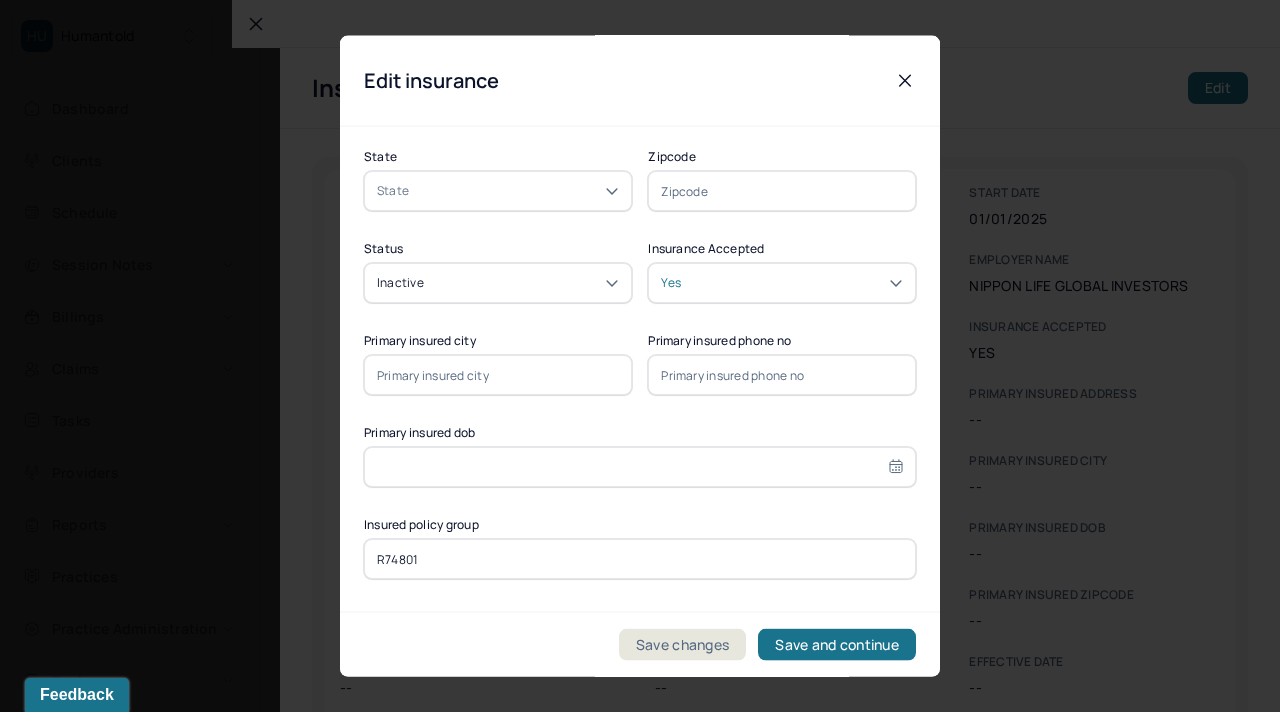 scroll, scrollTop: 810, scrollLeft: 0, axis: vertical 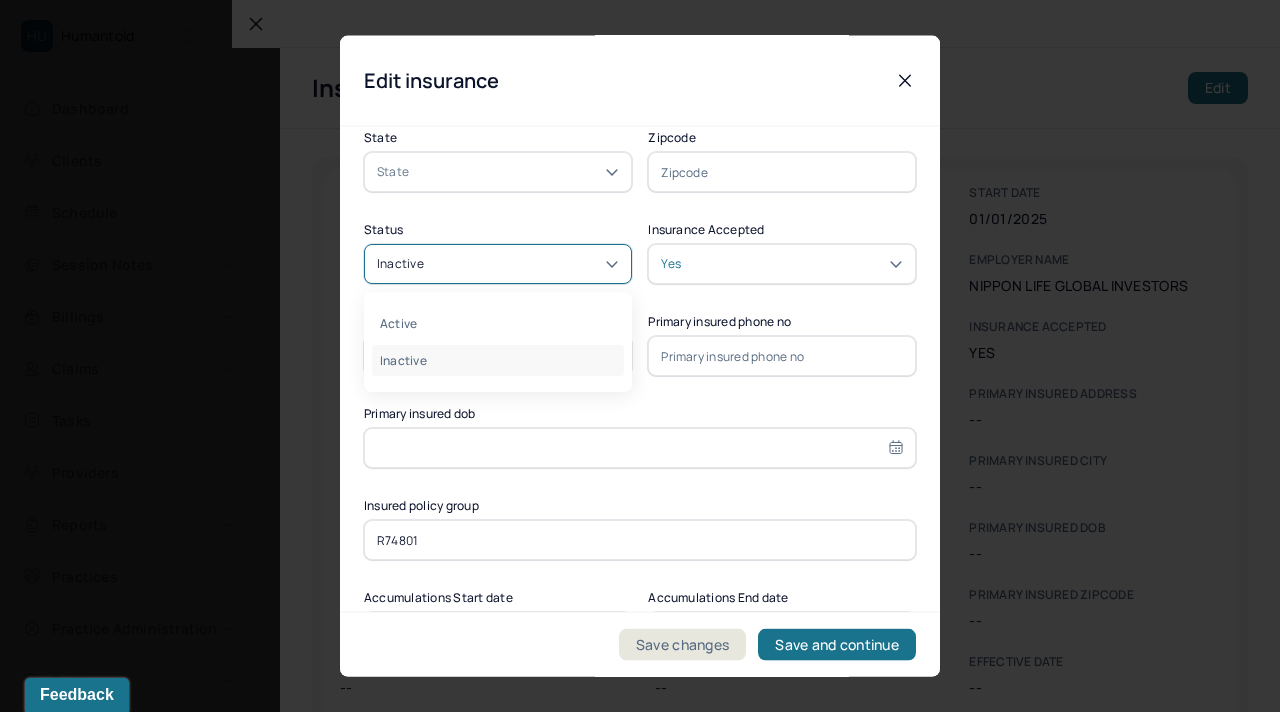 click on "Inactive" at bounding box center (498, 264) 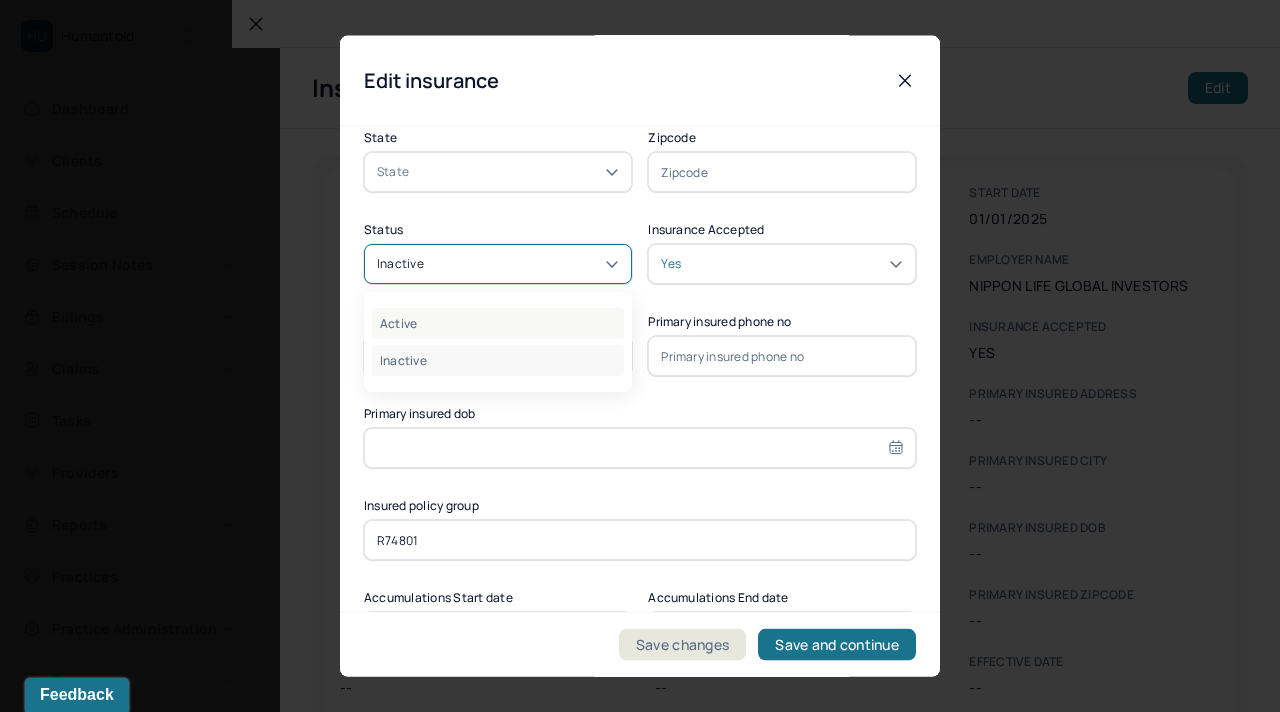 click on "Active" at bounding box center (498, 323) 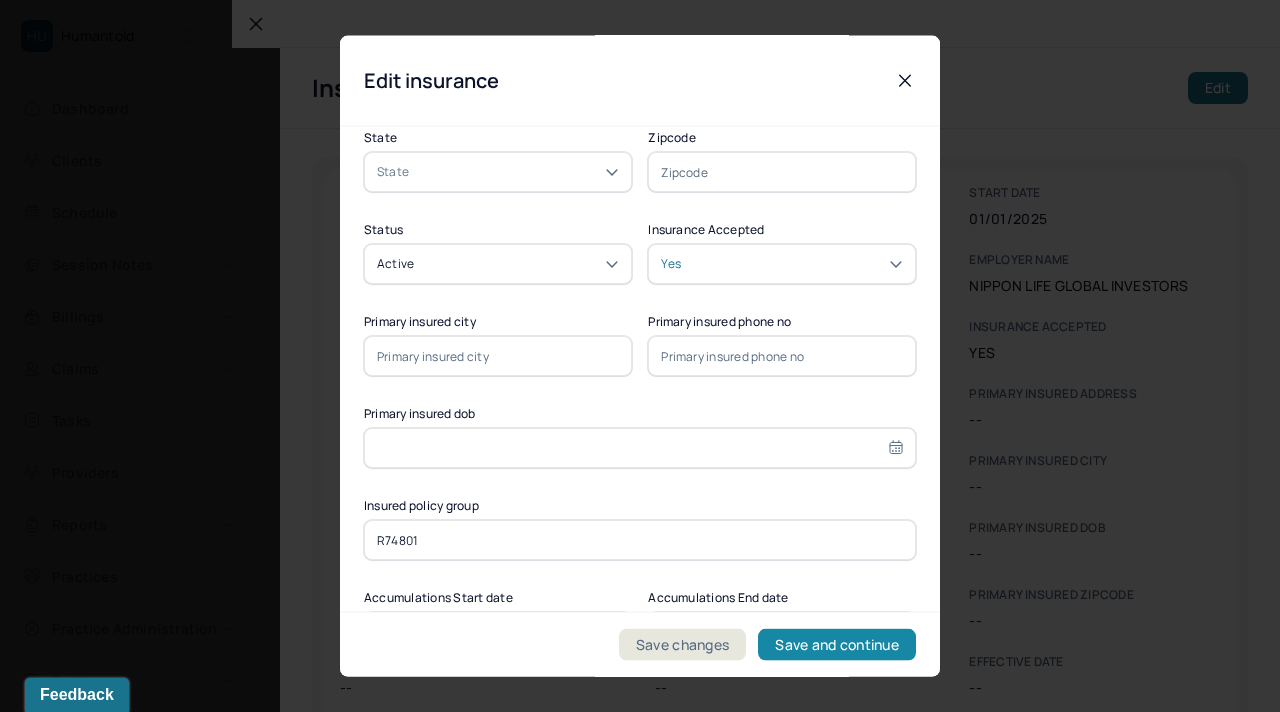 click on "Save and continue" at bounding box center [837, 644] 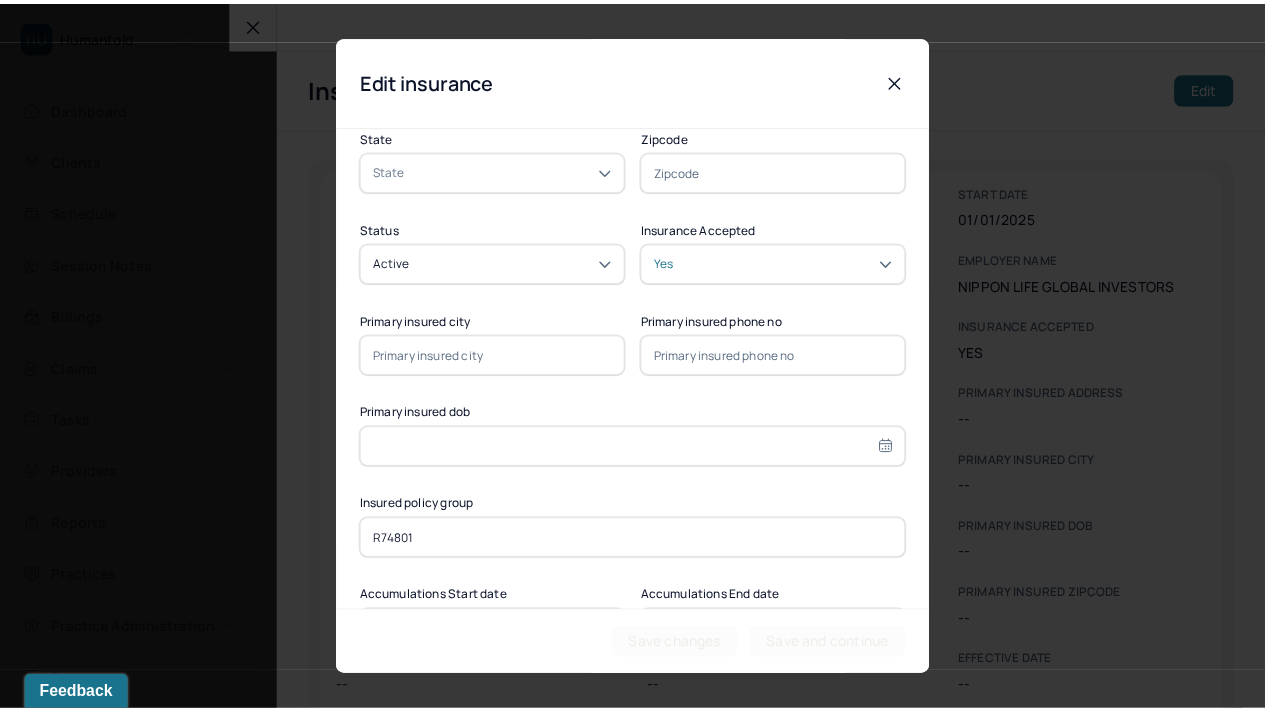 scroll, scrollTop: 0, scrollLeft: 0, axis: both 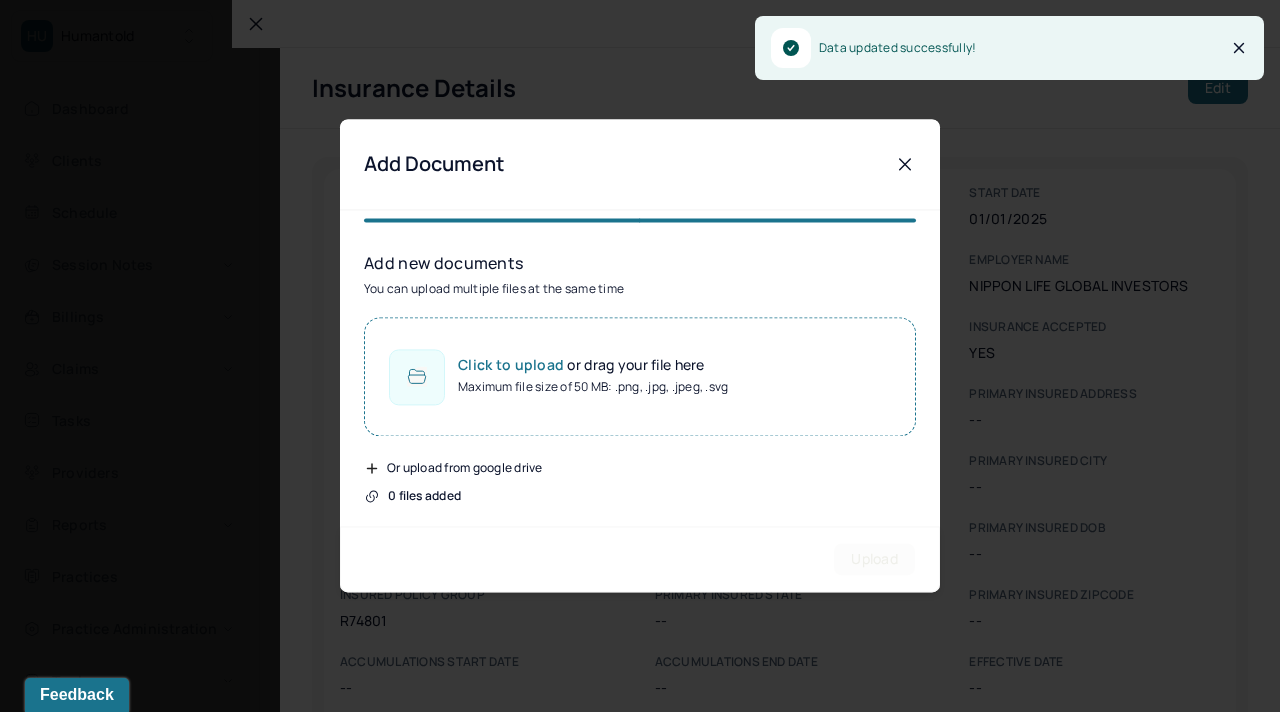 click 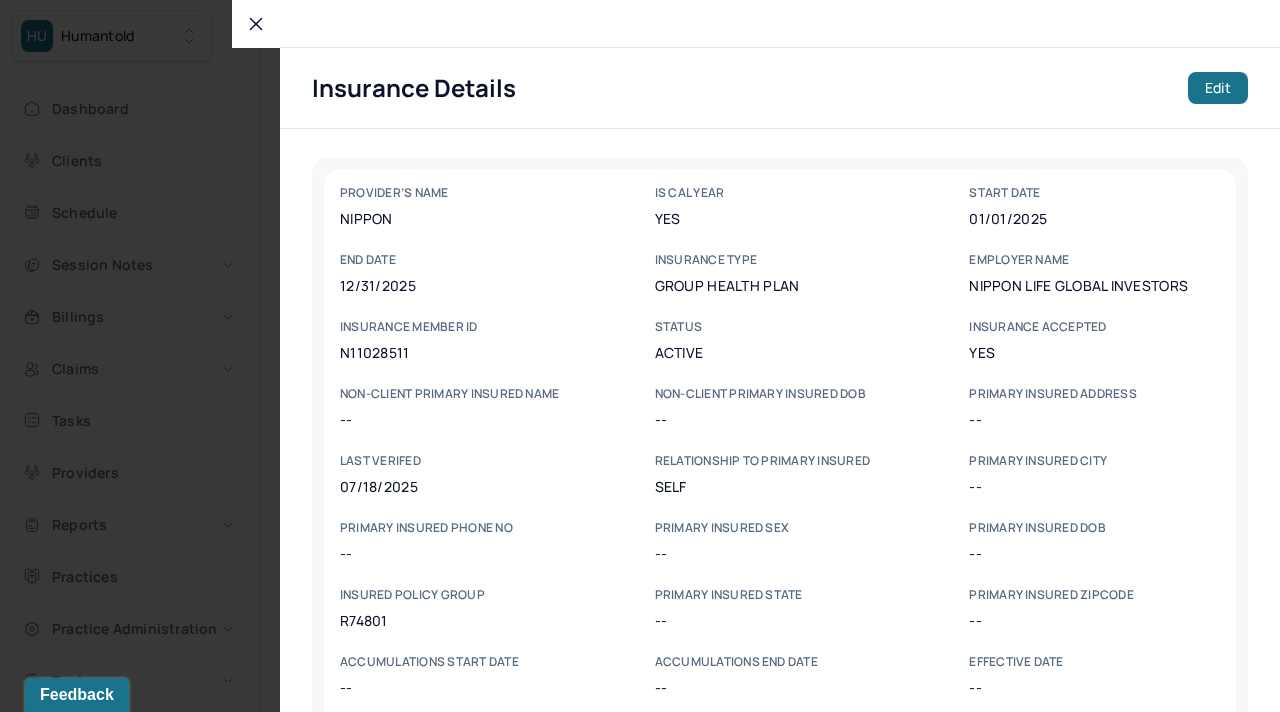 click 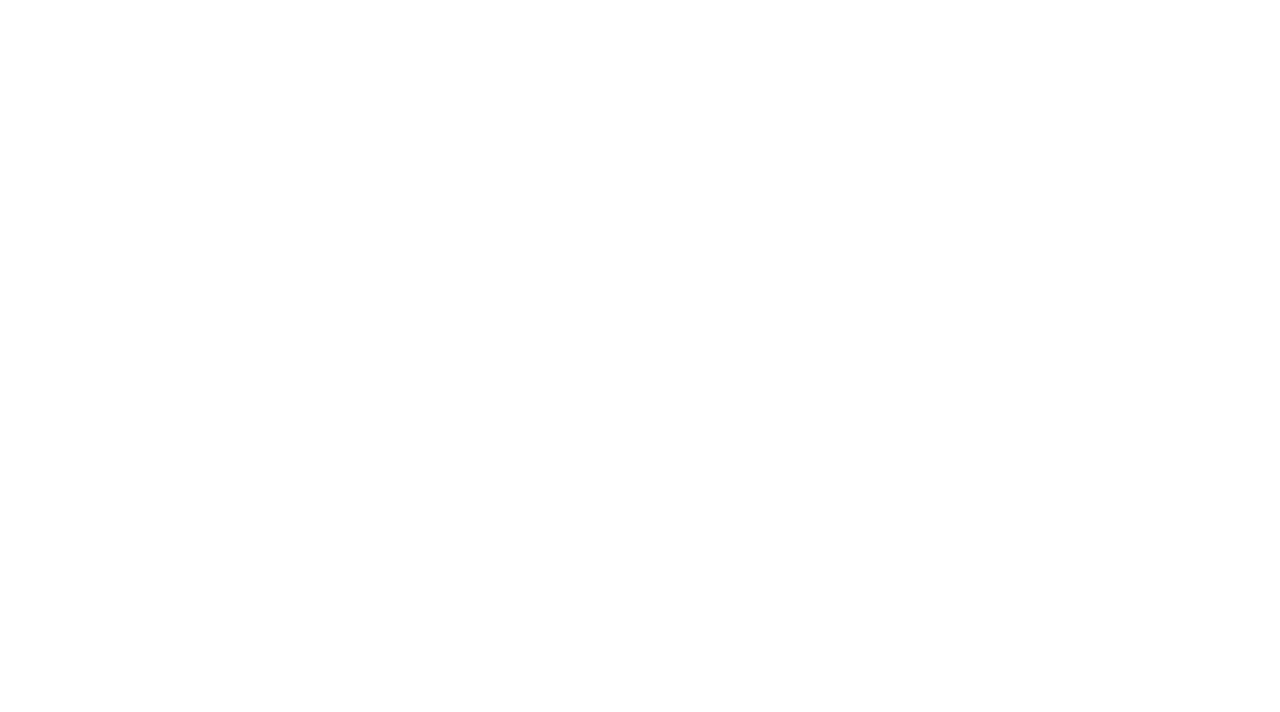 scroll, scrollTop: 0, scrollLeft: 0, axis: both 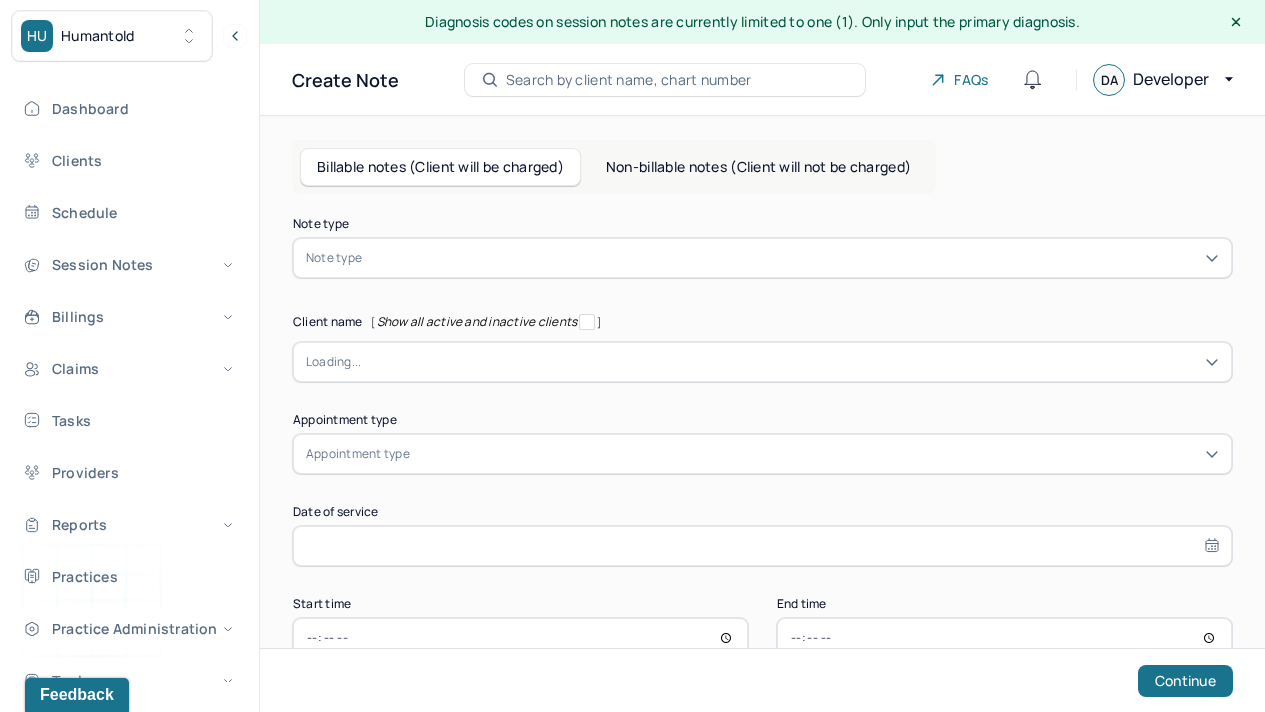 click at bounding box center (790, 362) 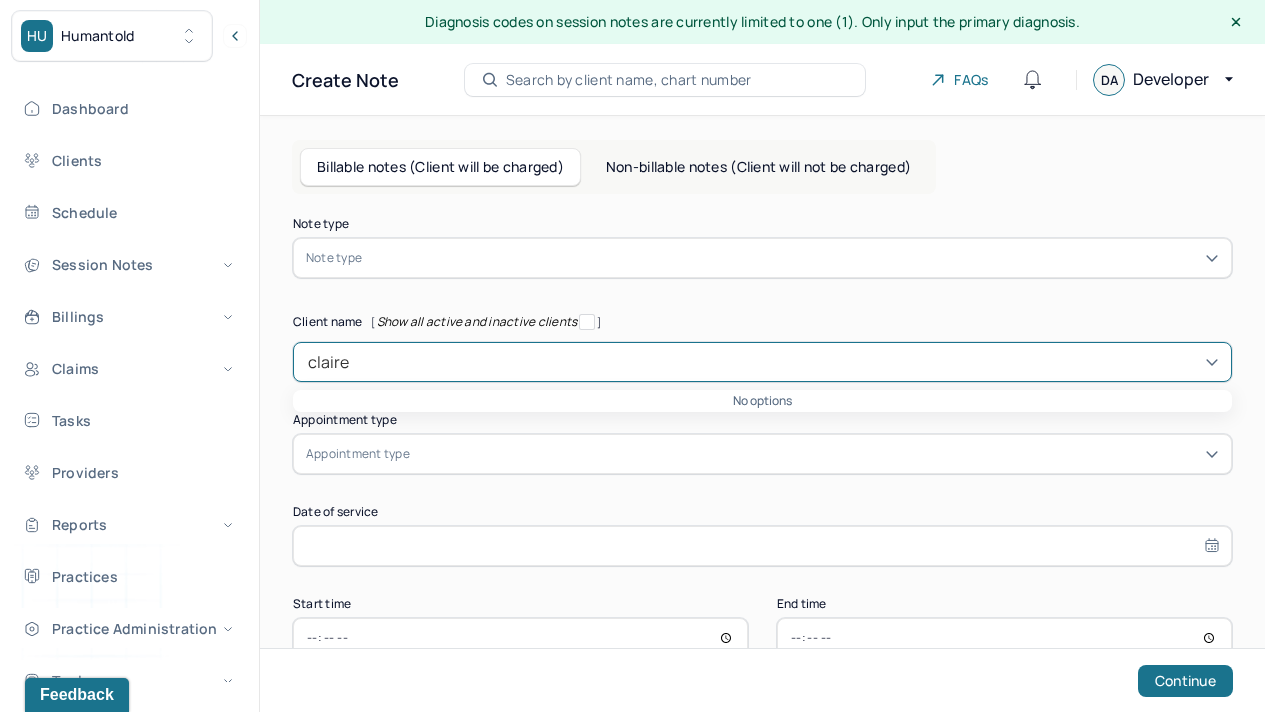 type on "claire" 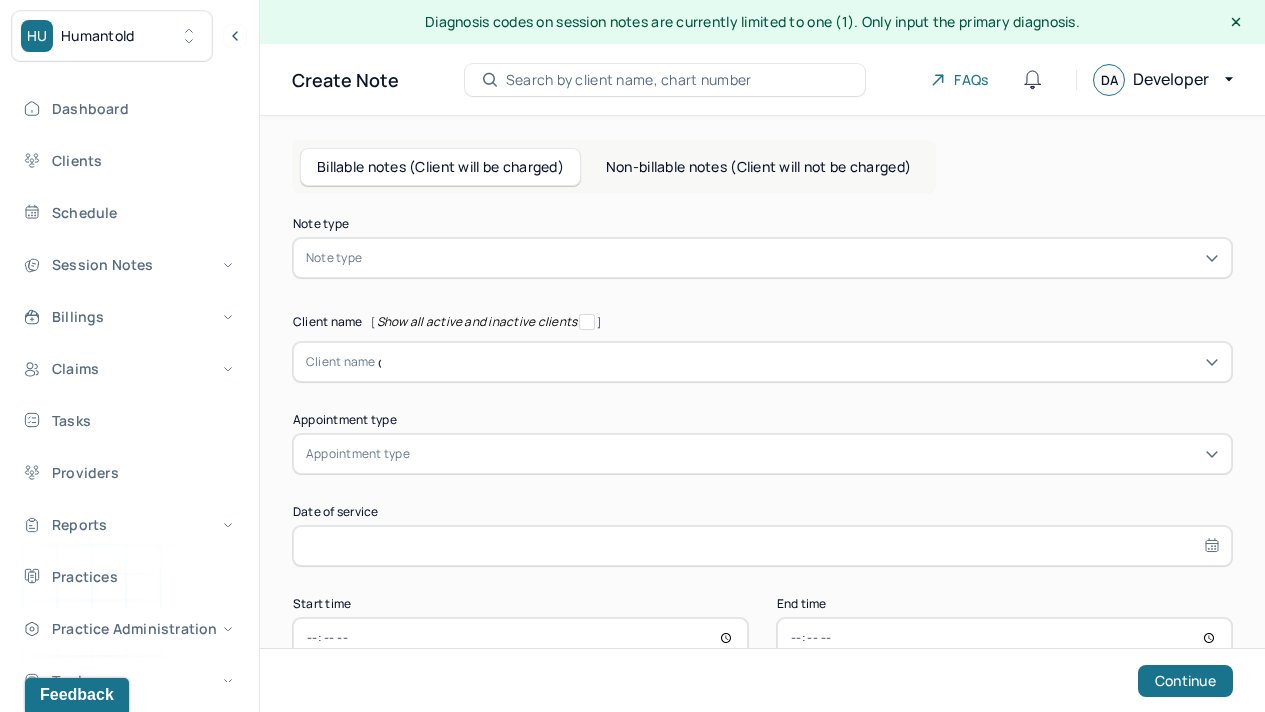 type 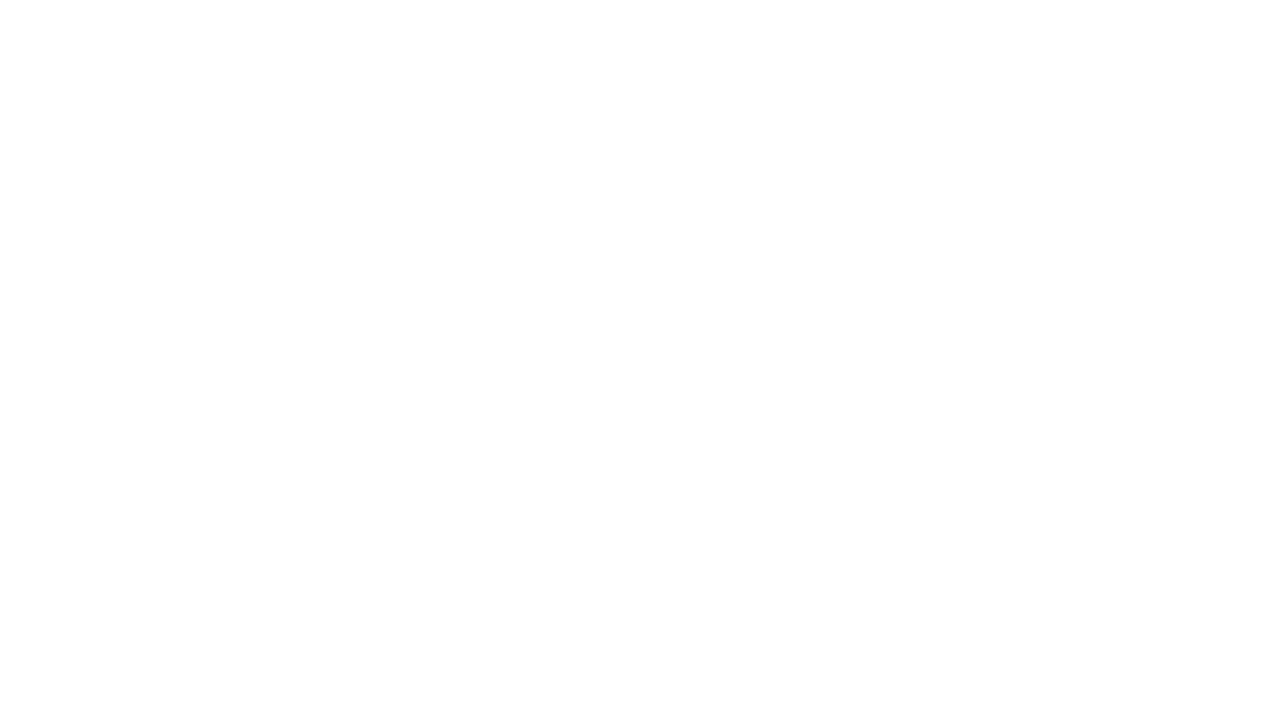 scroll, scrollTop: 0, scrollLeft: 0, axis: both 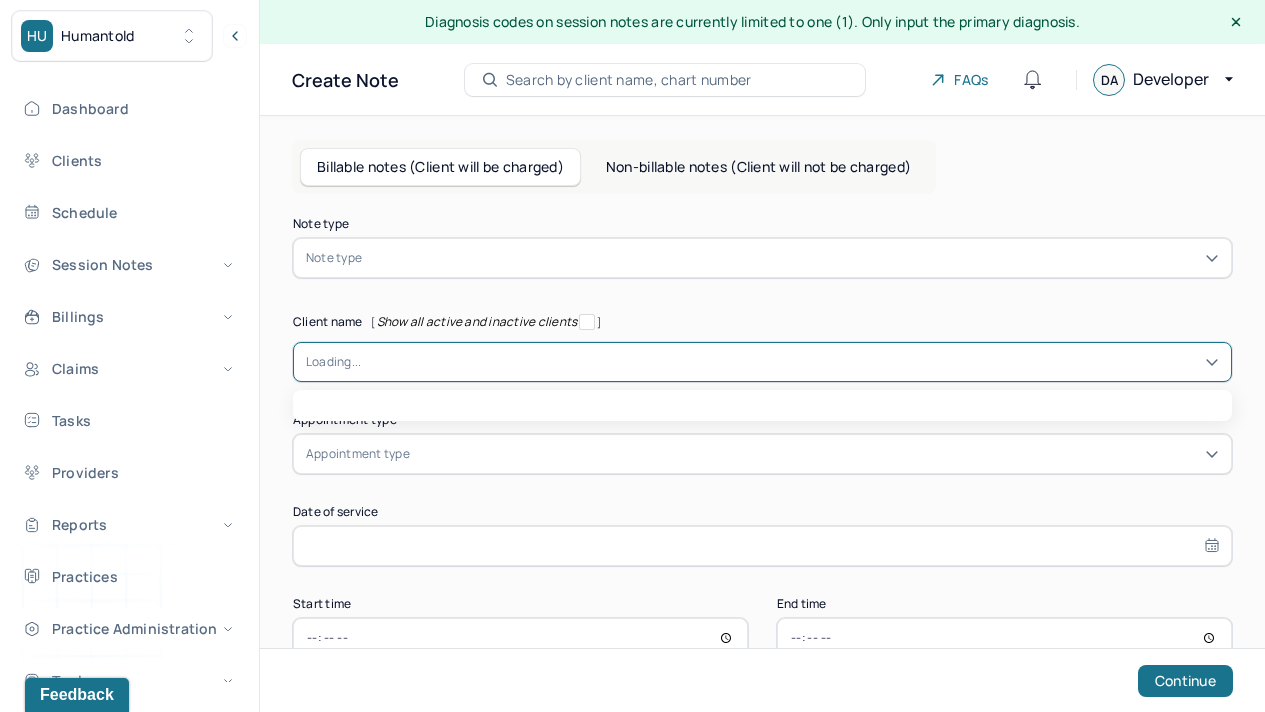 click at bounding box center (790, 362) 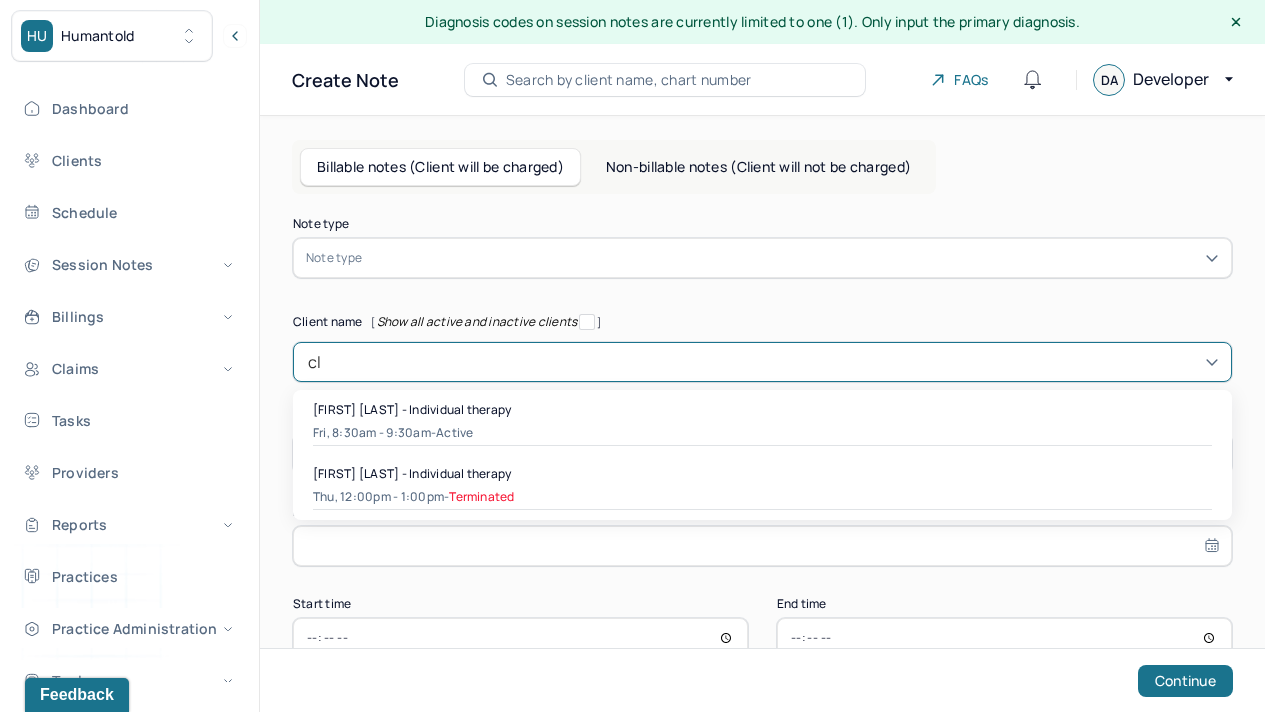 type on "c" 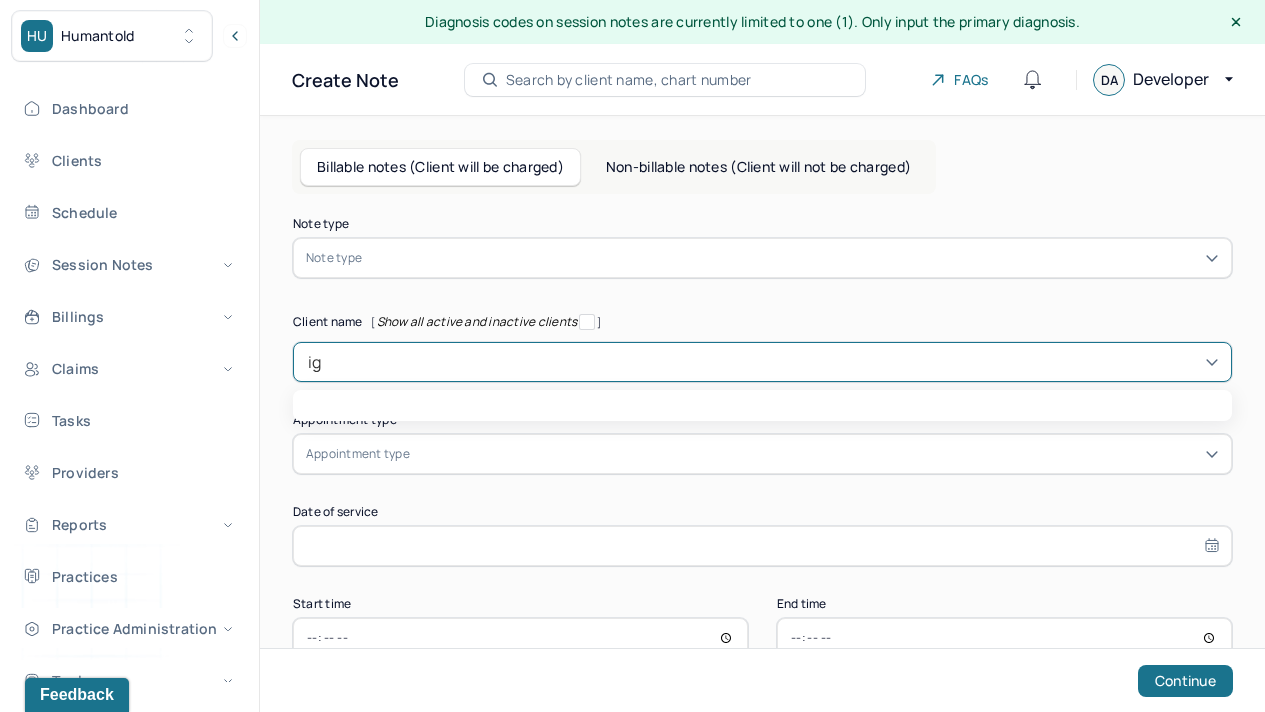 type on "ig" 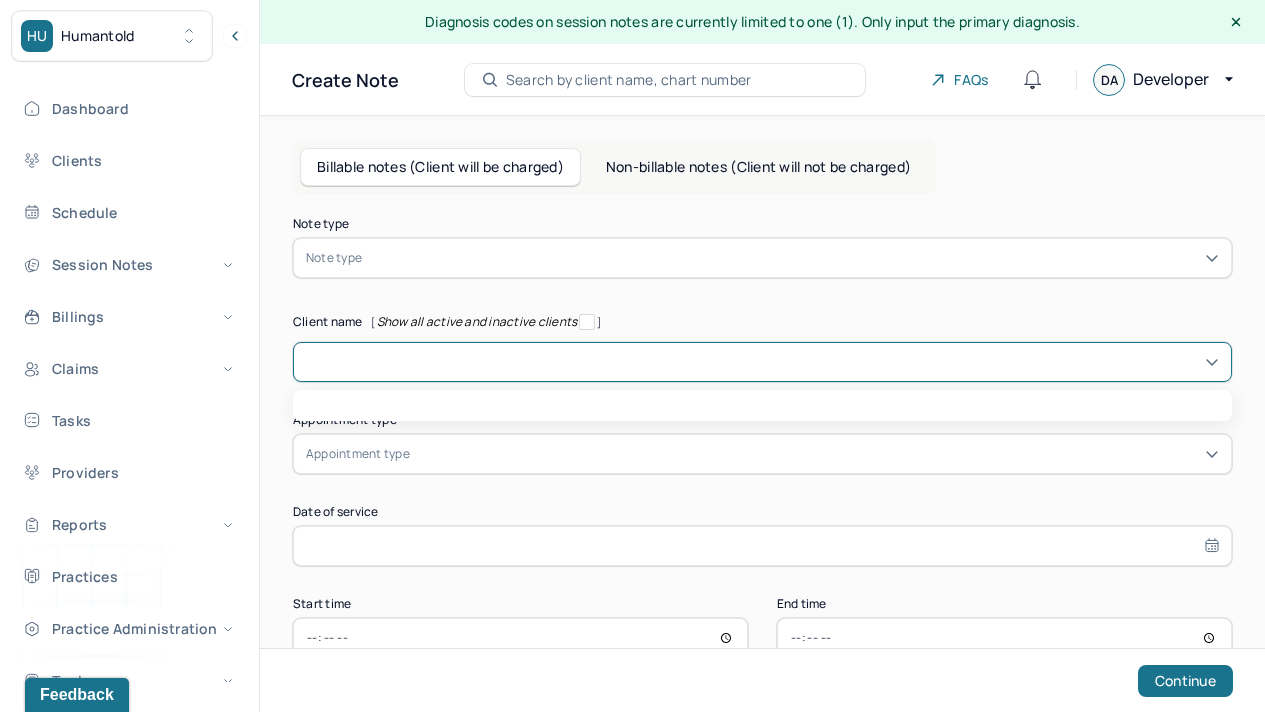 click at bounding box center [587, 322] 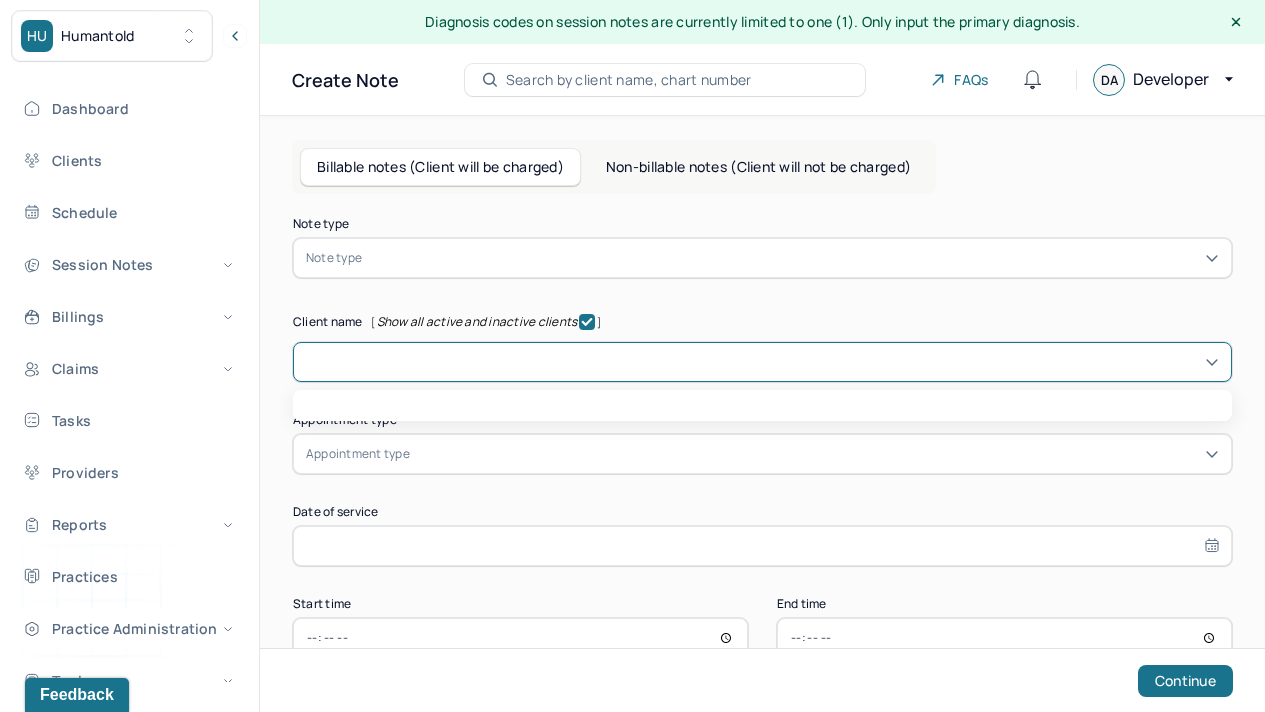 checkbox on "true" 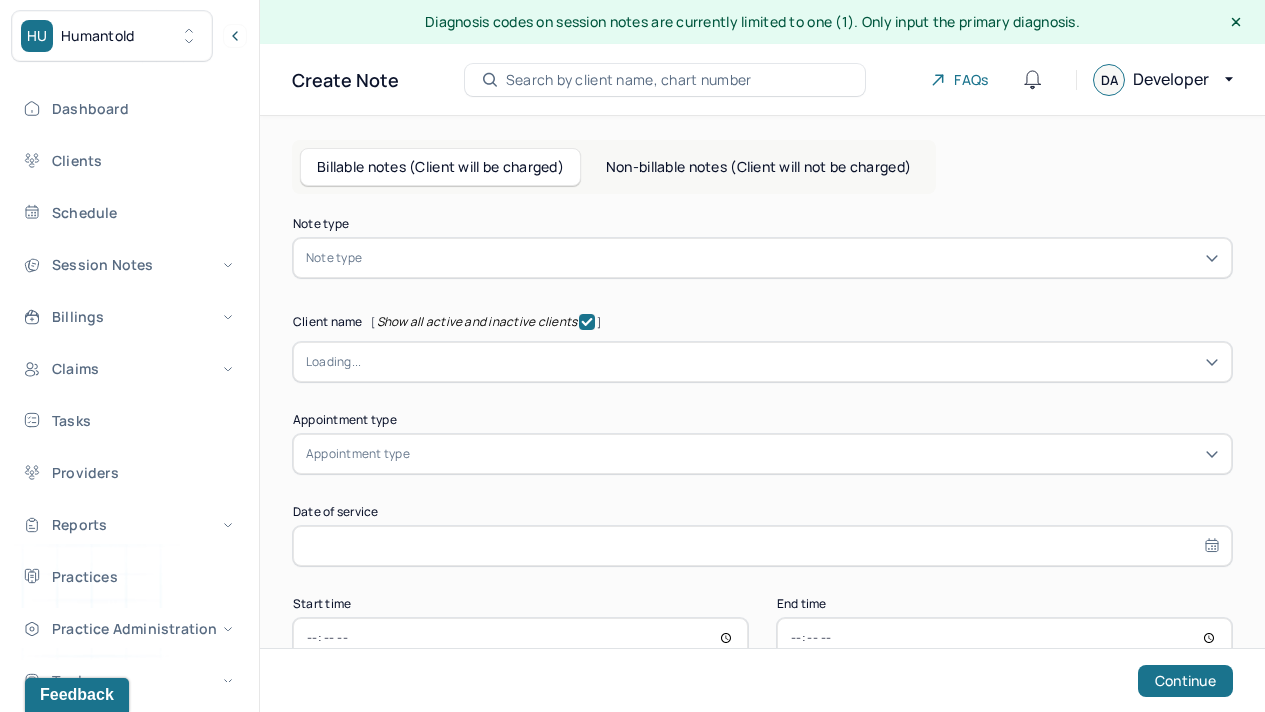 click at bounding box center [790, 362] 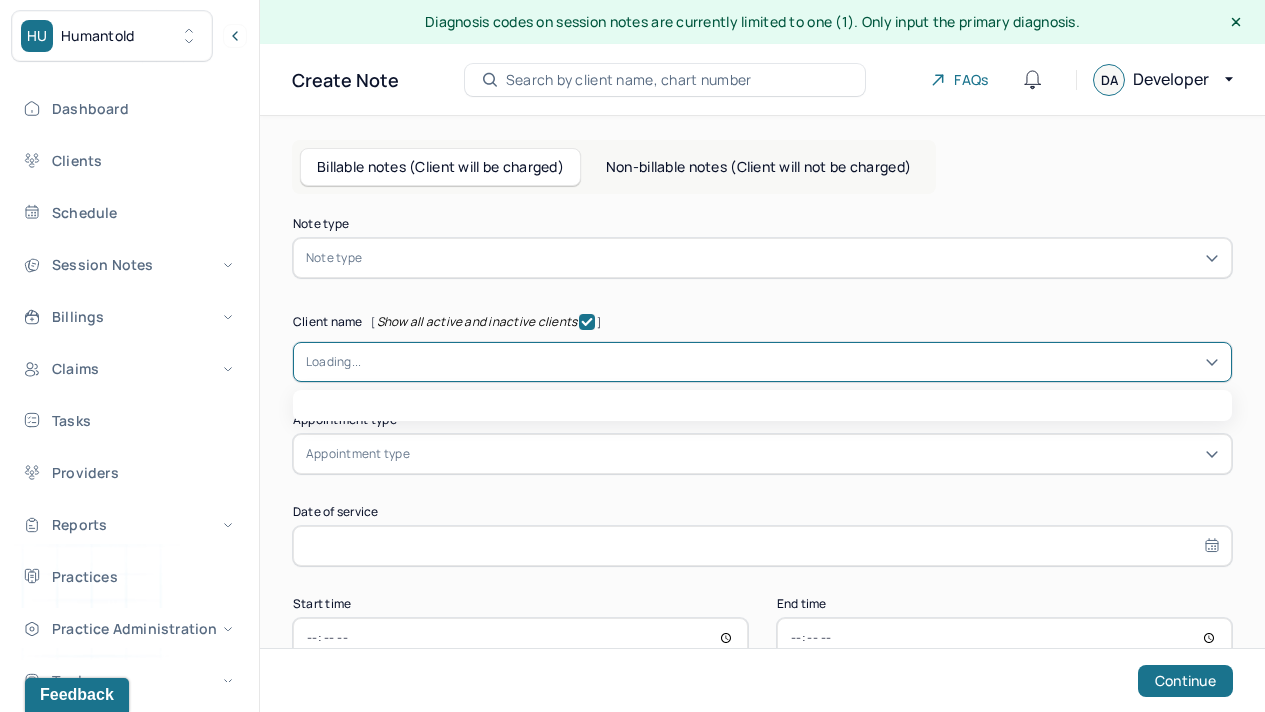 click at bounding box center [790, 362] 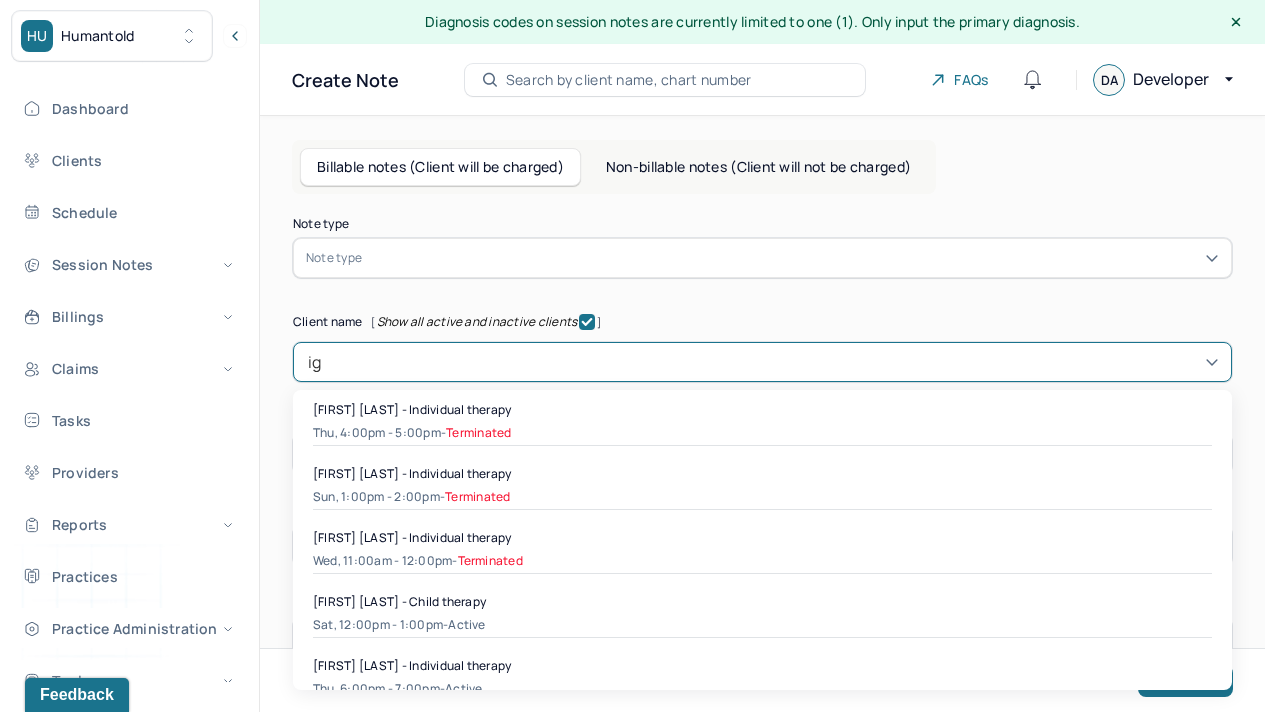 type on "i" 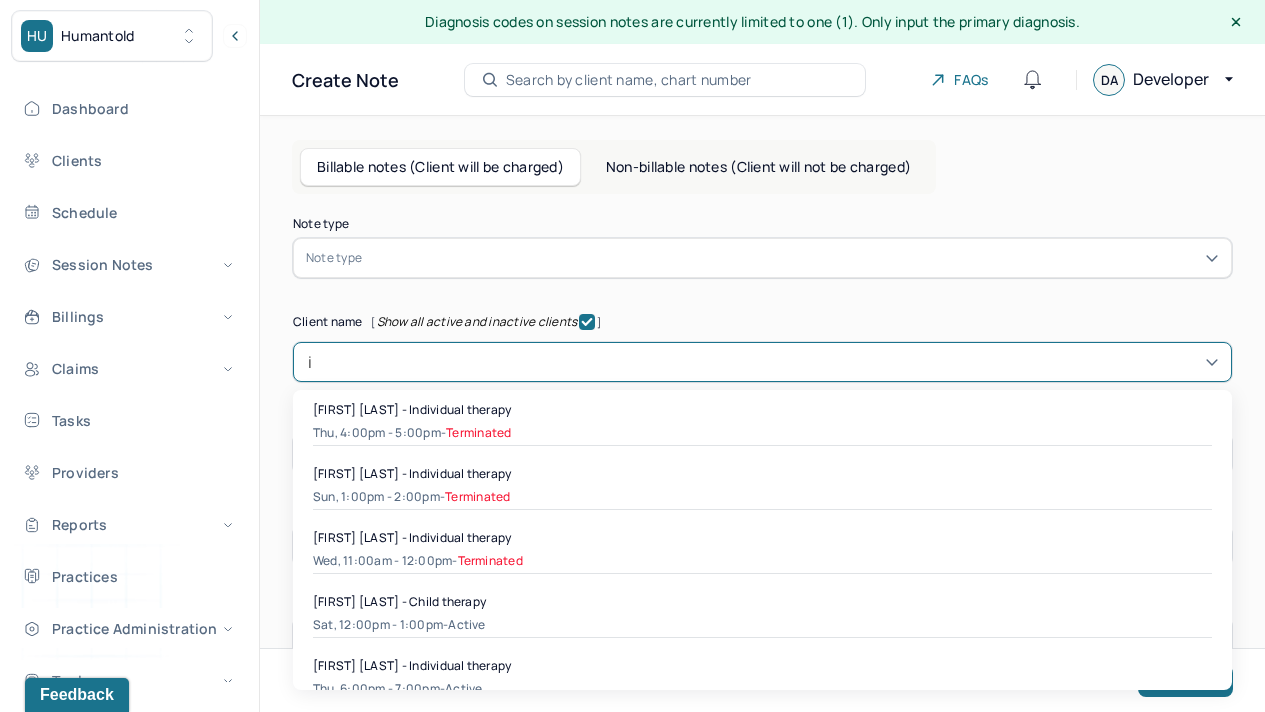 type 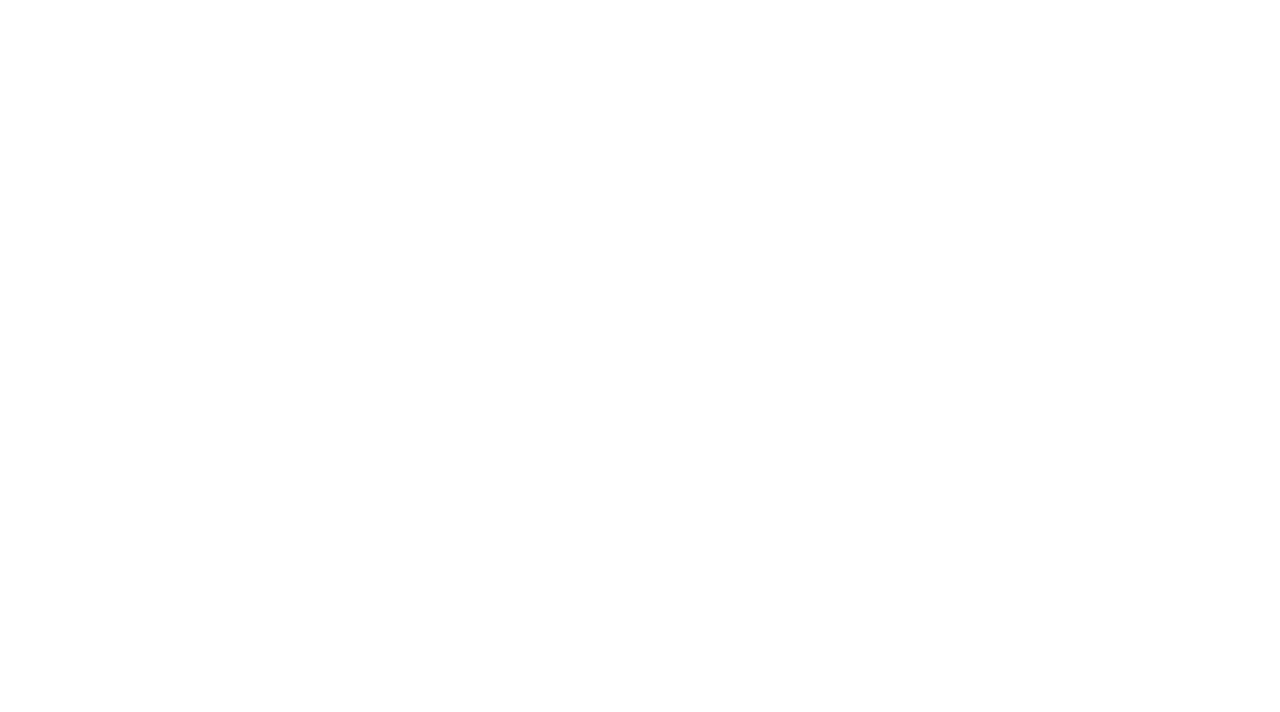 scroll, scrollTop: 0, scrollLeft: 0, axis: both 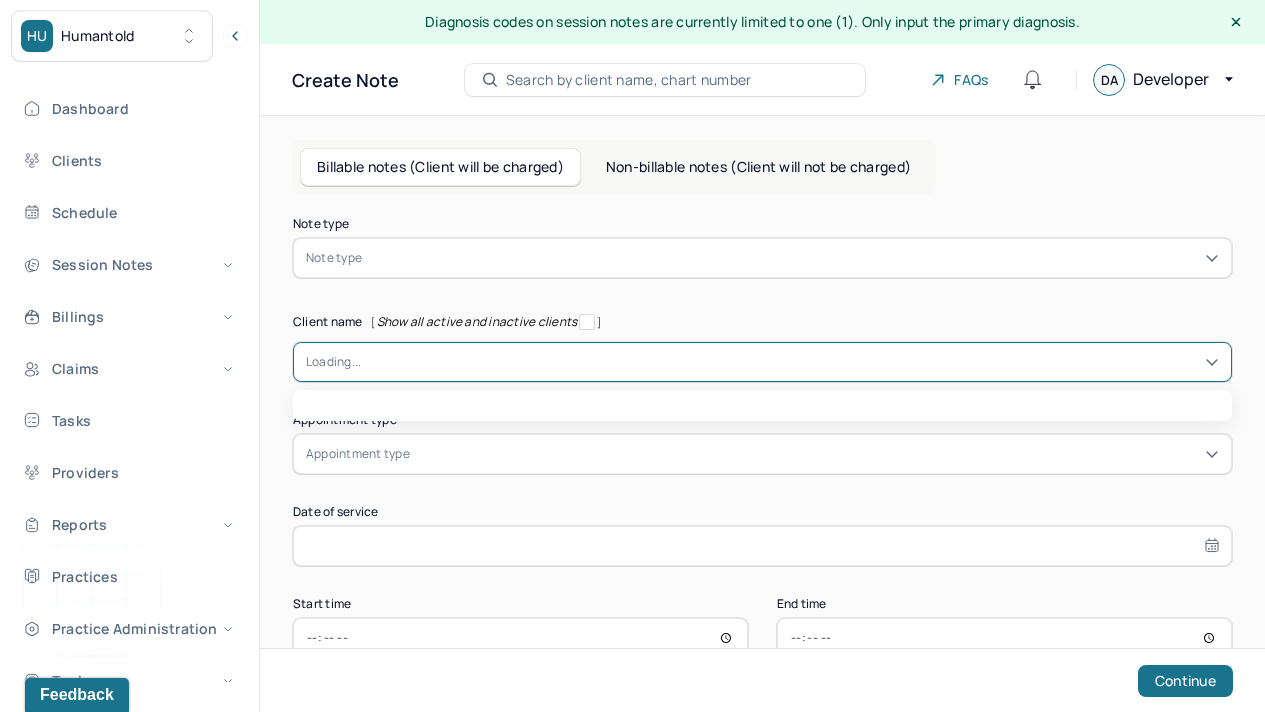 click at bounding box center [790, 362] 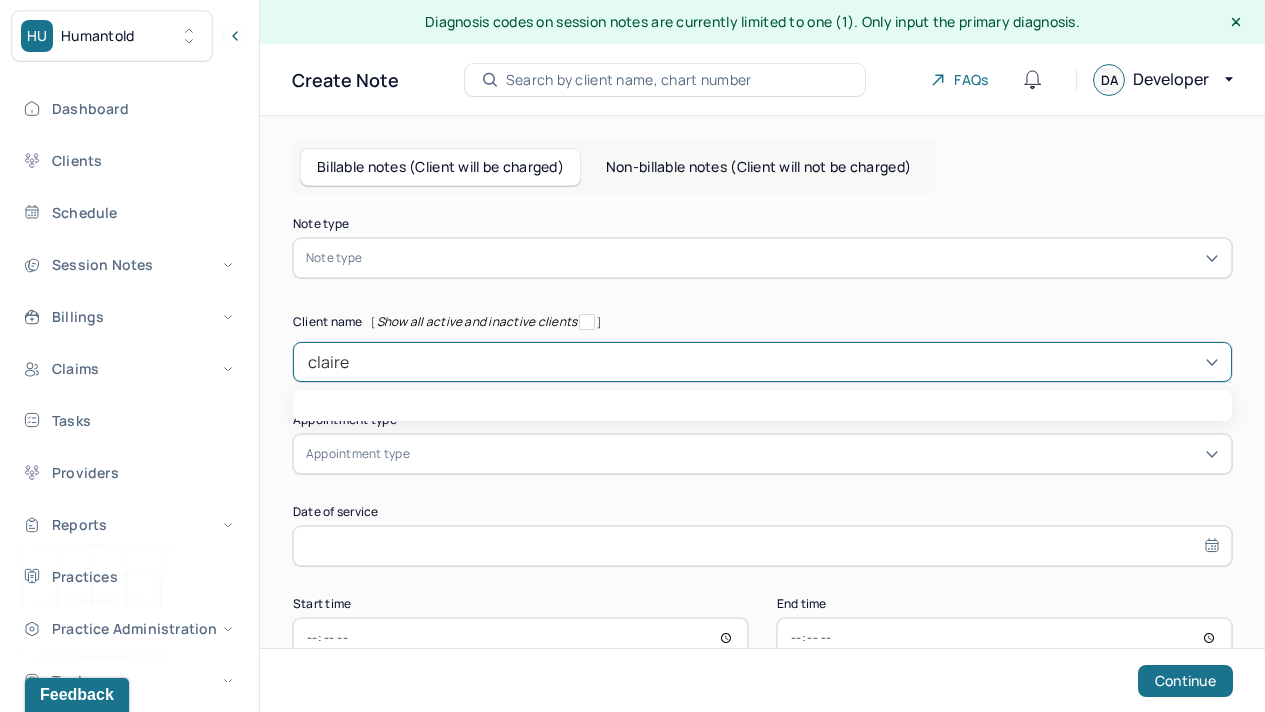 type on "claire" 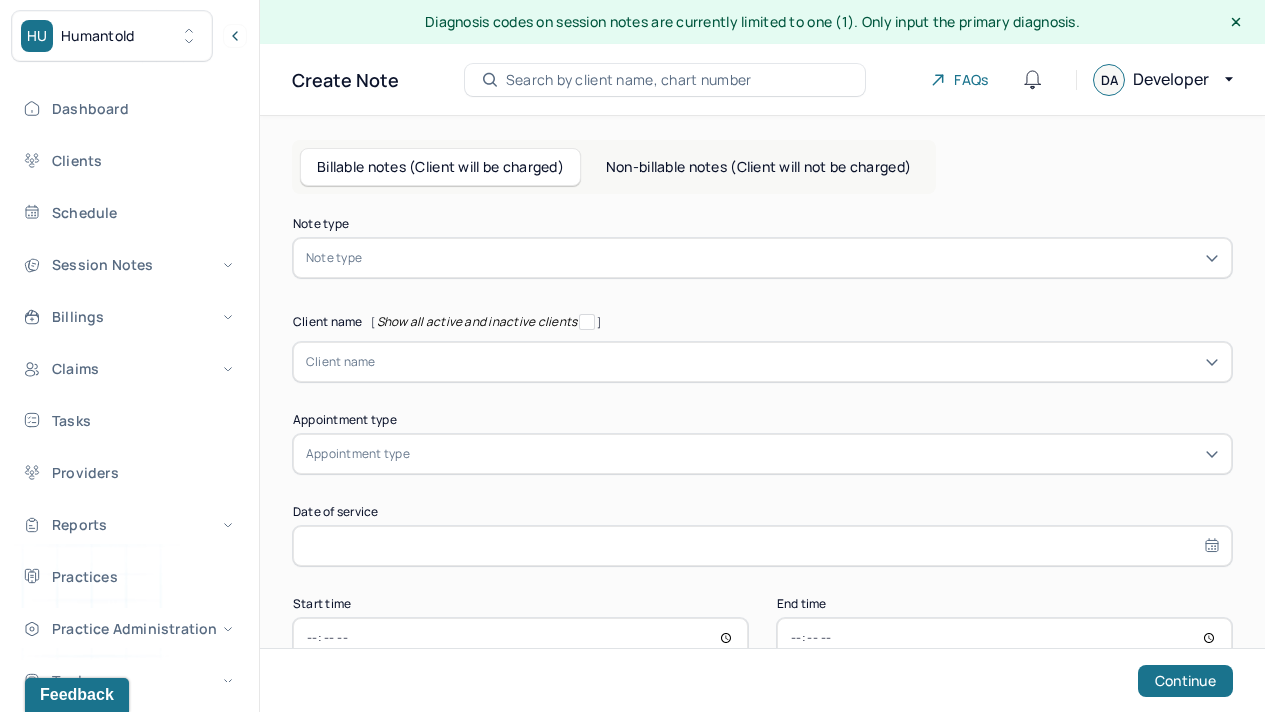 click at bounding box center (587, 322) 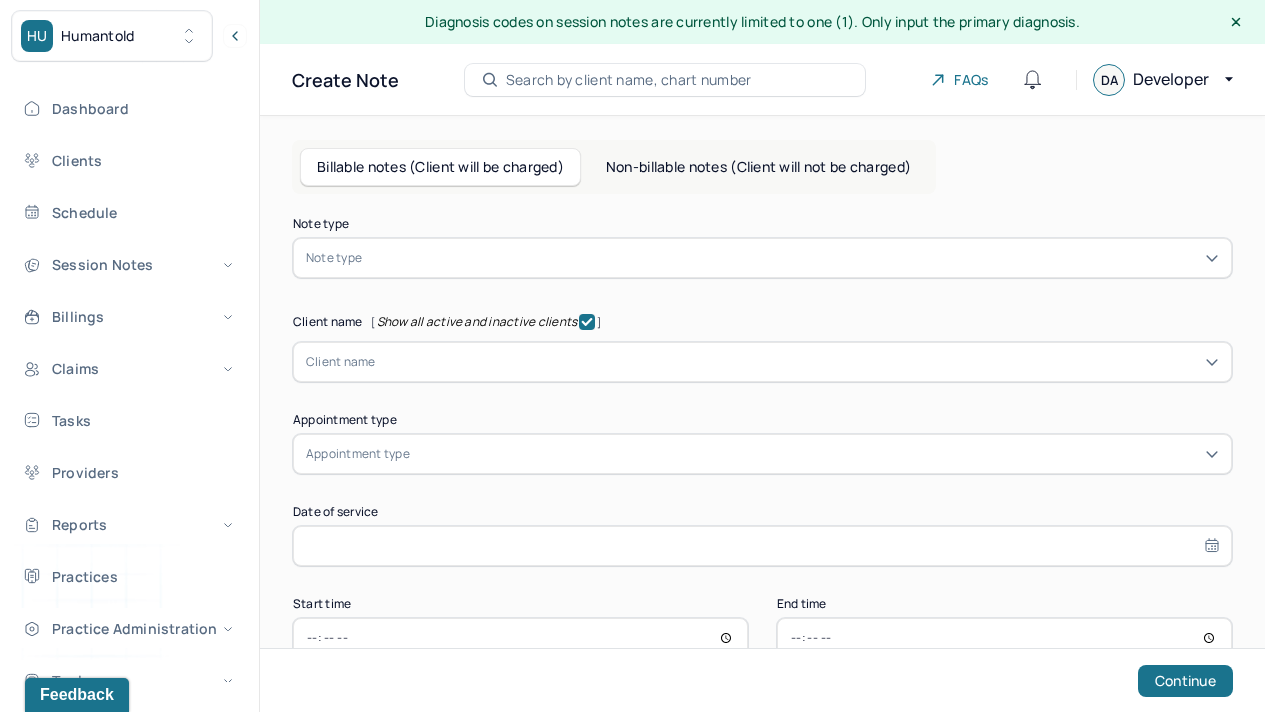 checkbox on "true" 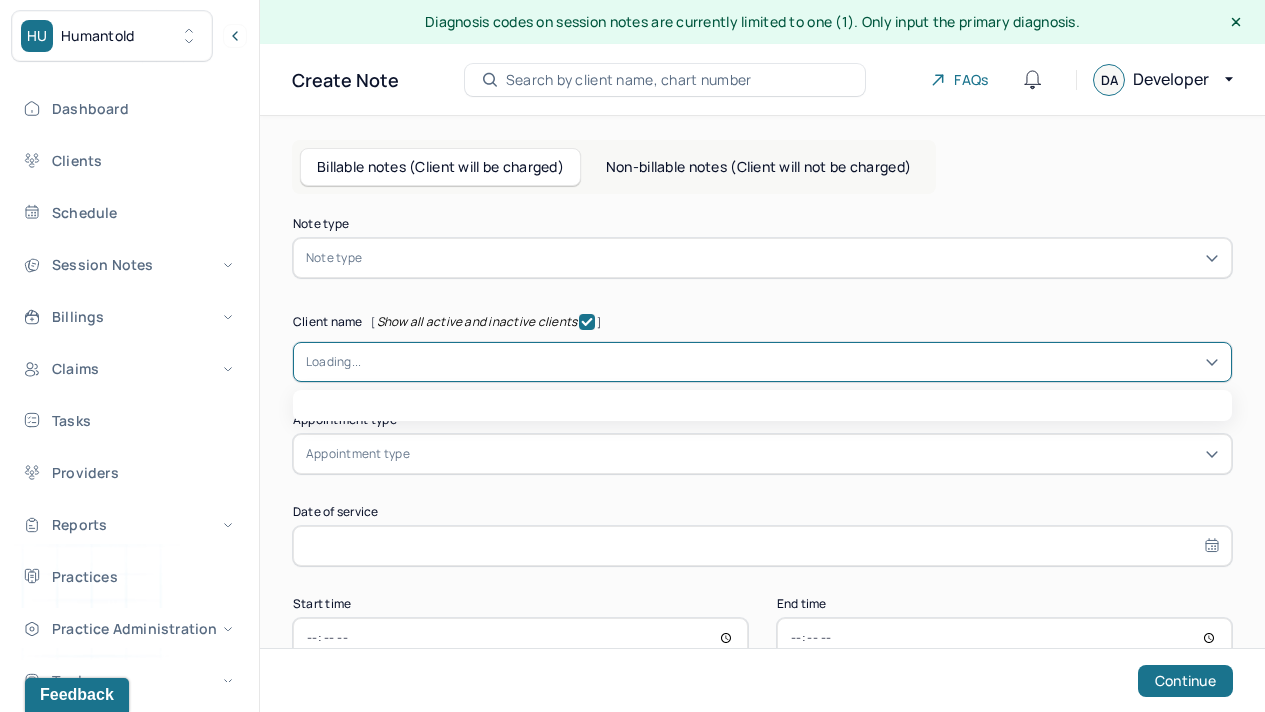 click at bounding box center [790, 362] 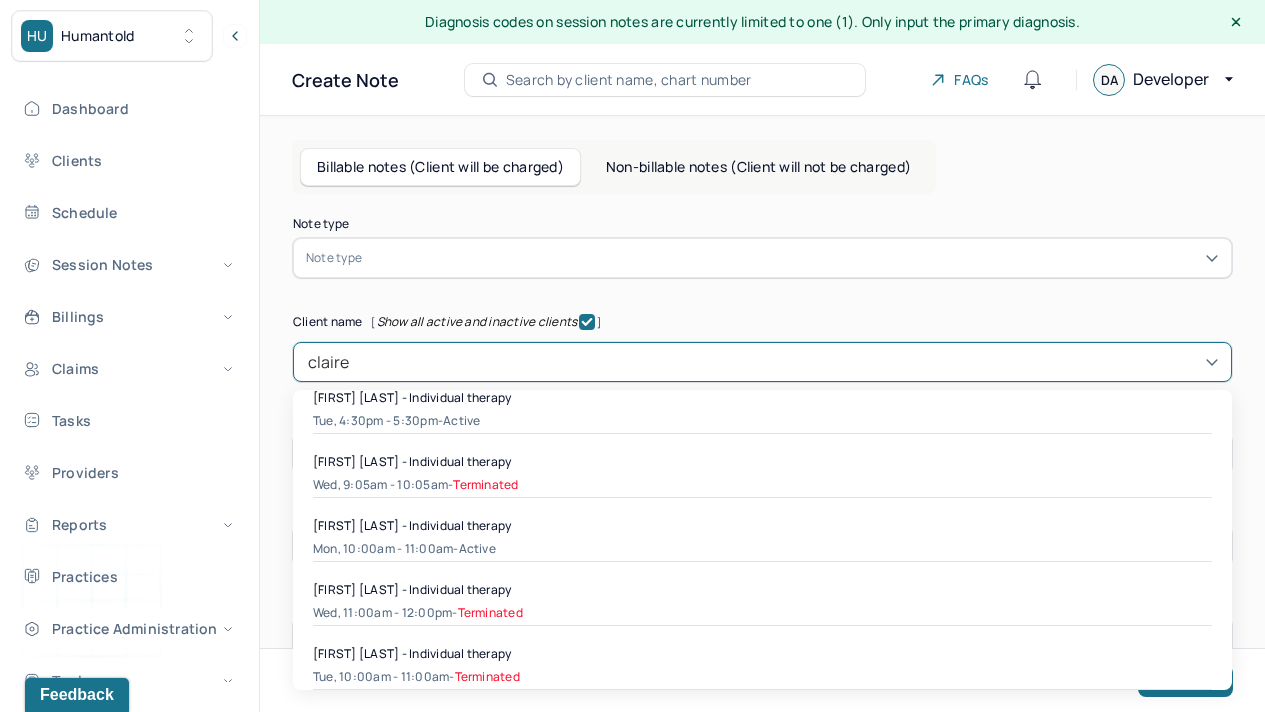 scroll, scrollTop: 490, scrollLeft: 0, axis: vertical 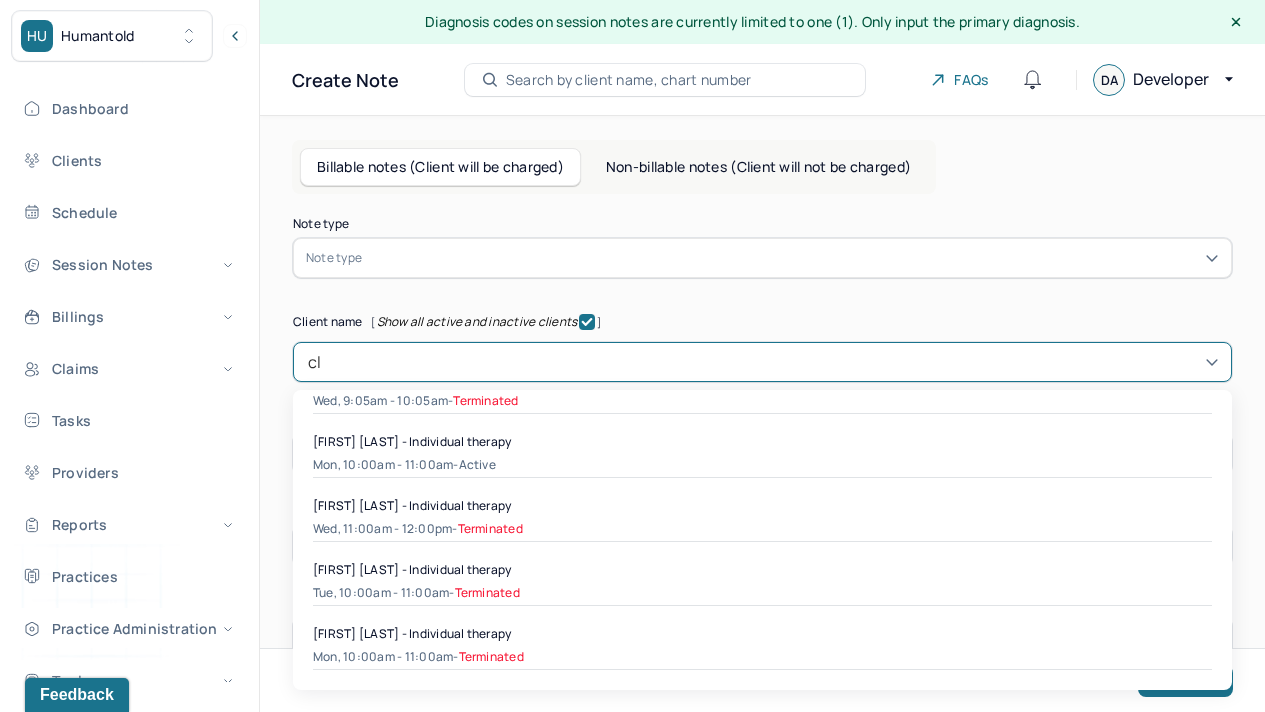 type on "c" 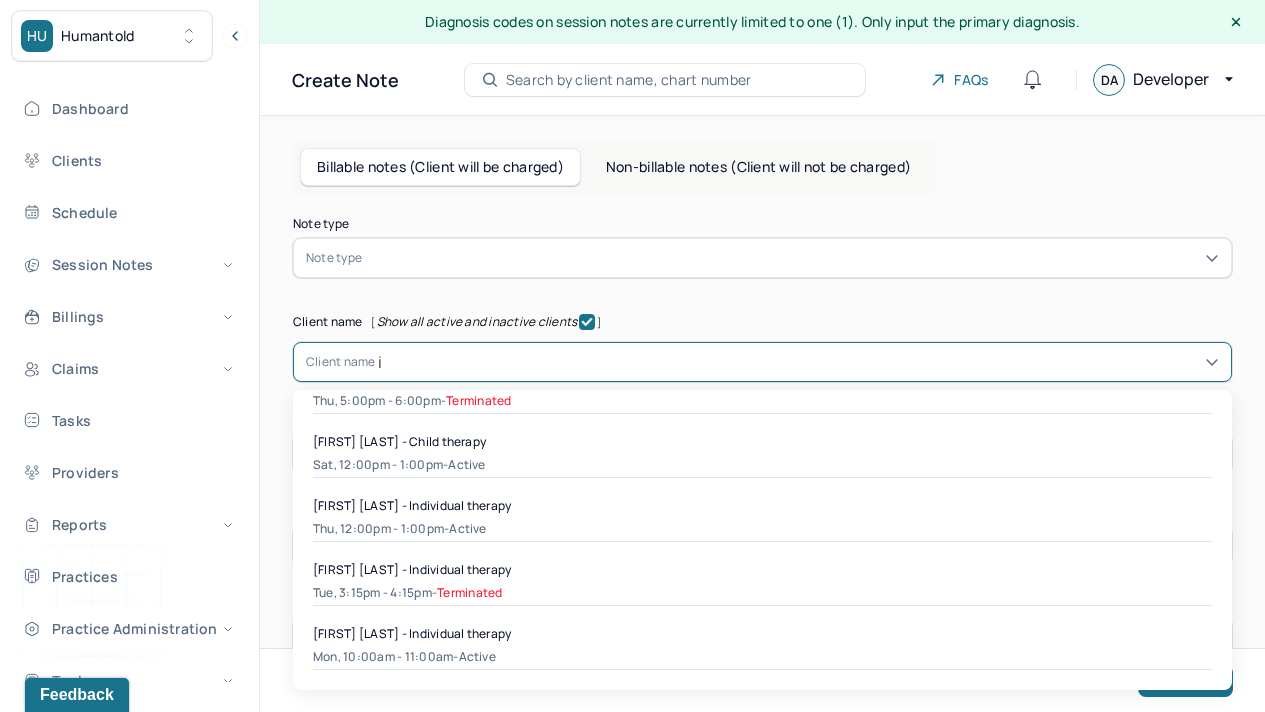 scroll, scrollTop: 0, scrollLeft: 0, axis: both 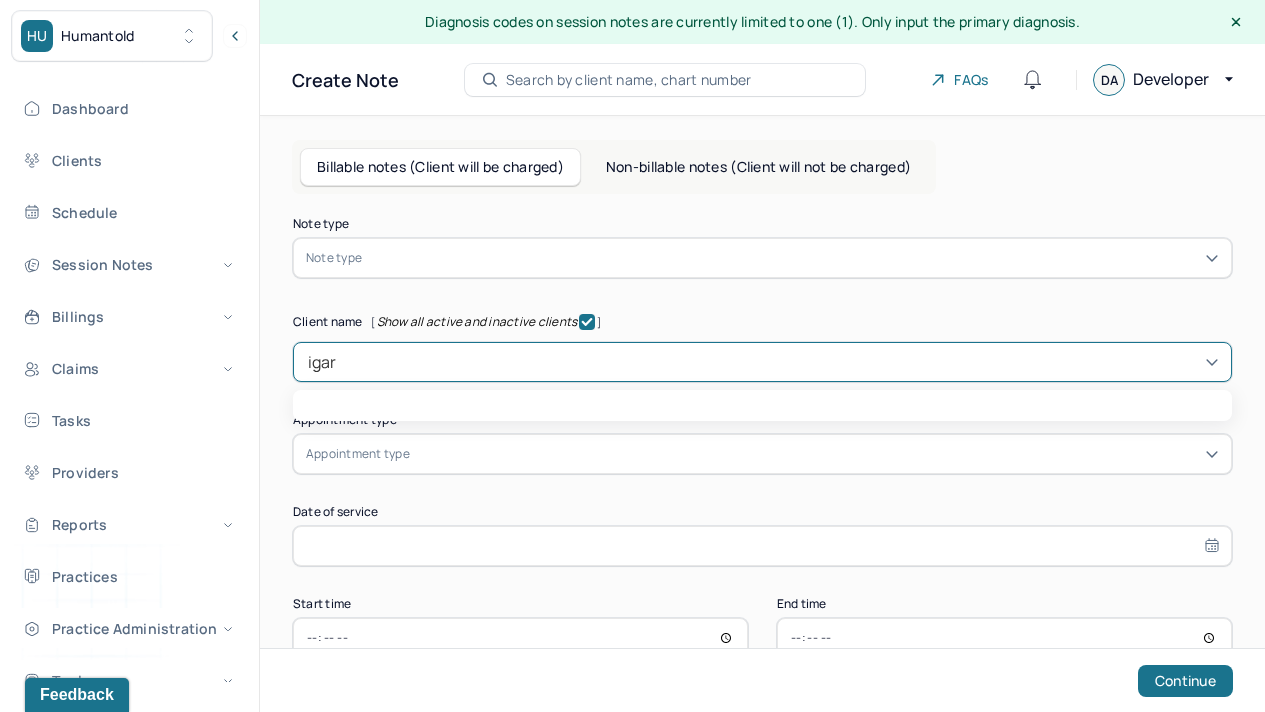 type on "igar" 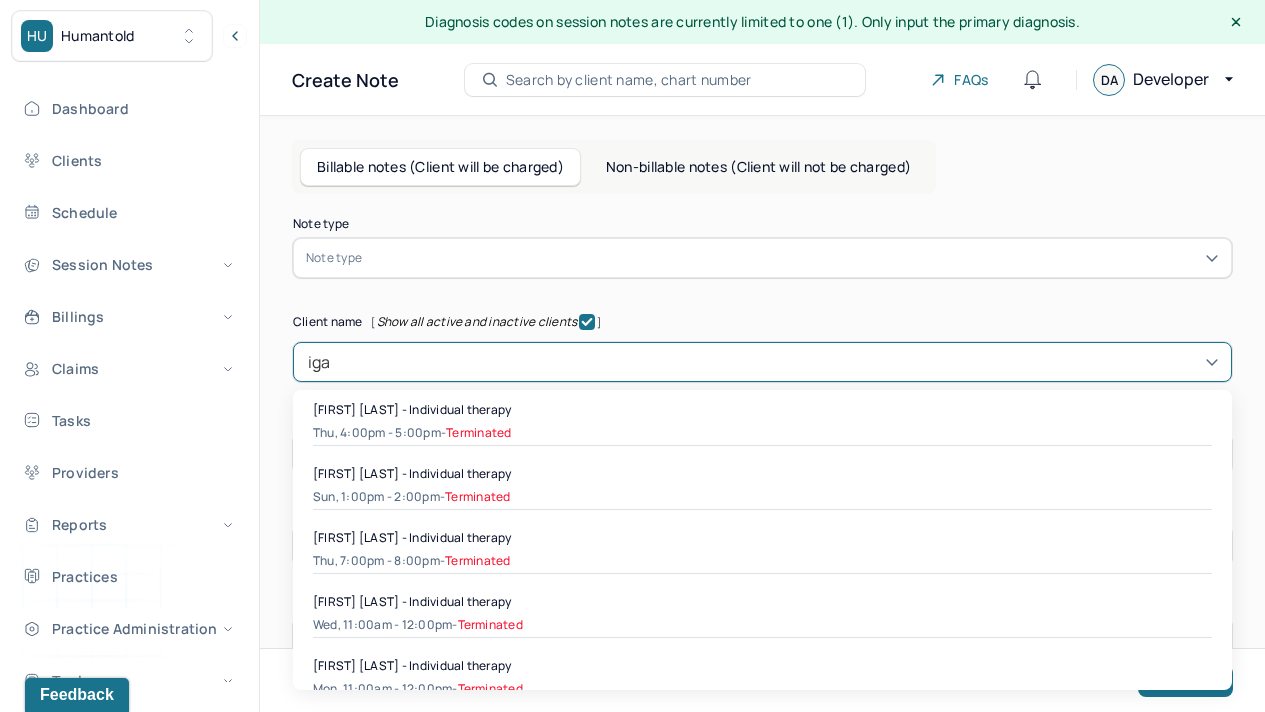 type on "iga" 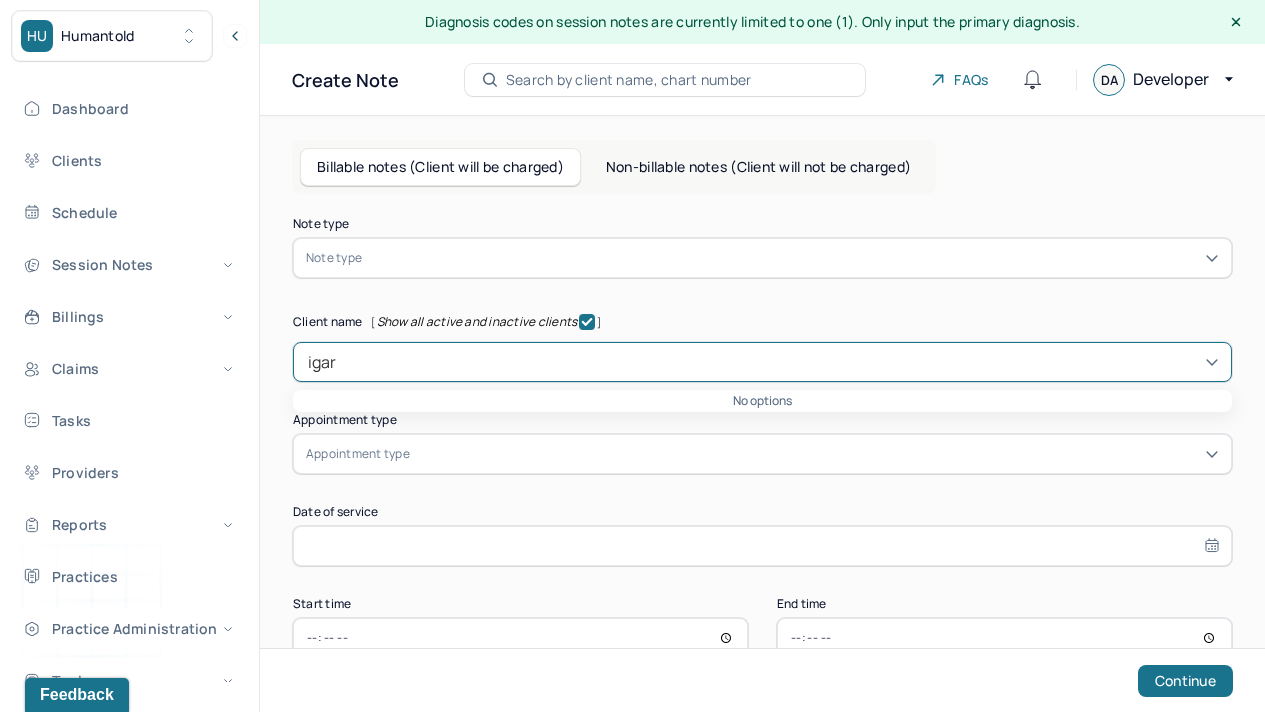 type on "igar" 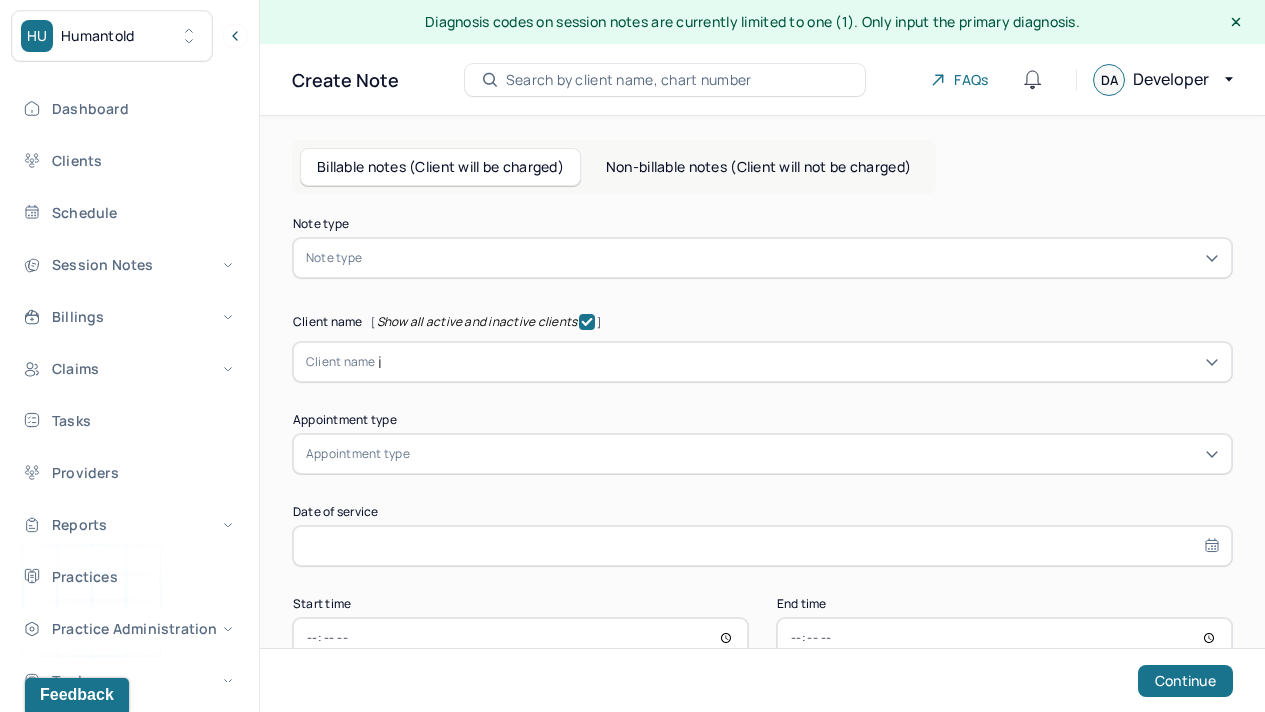 type 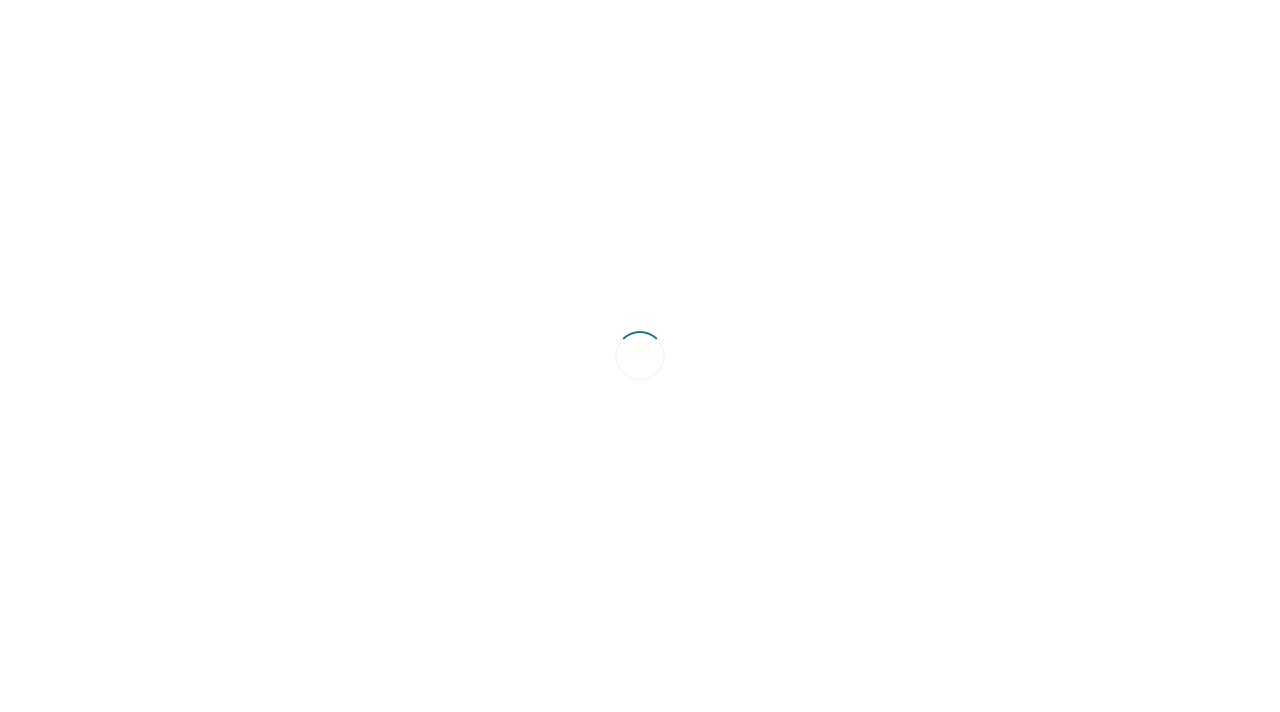 scroll, scrollTop: 0, scrollLeft: 0, axis: both 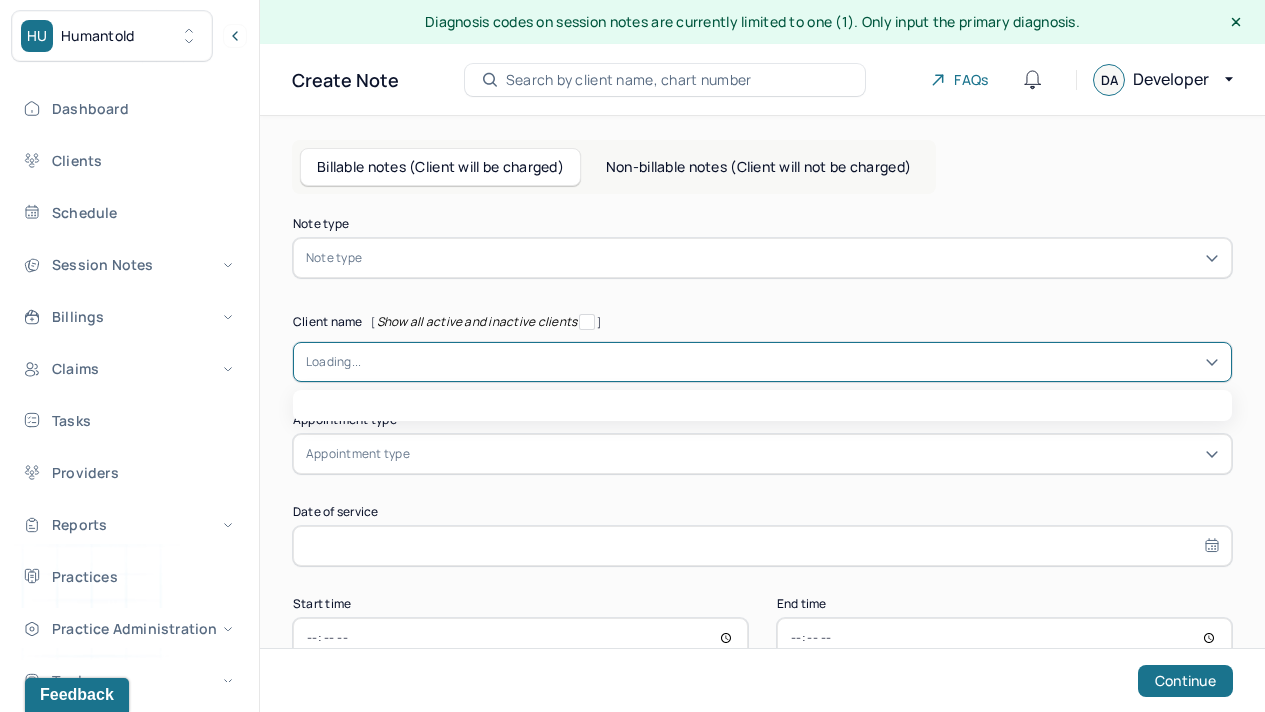 click at bounding box center (790, 362) 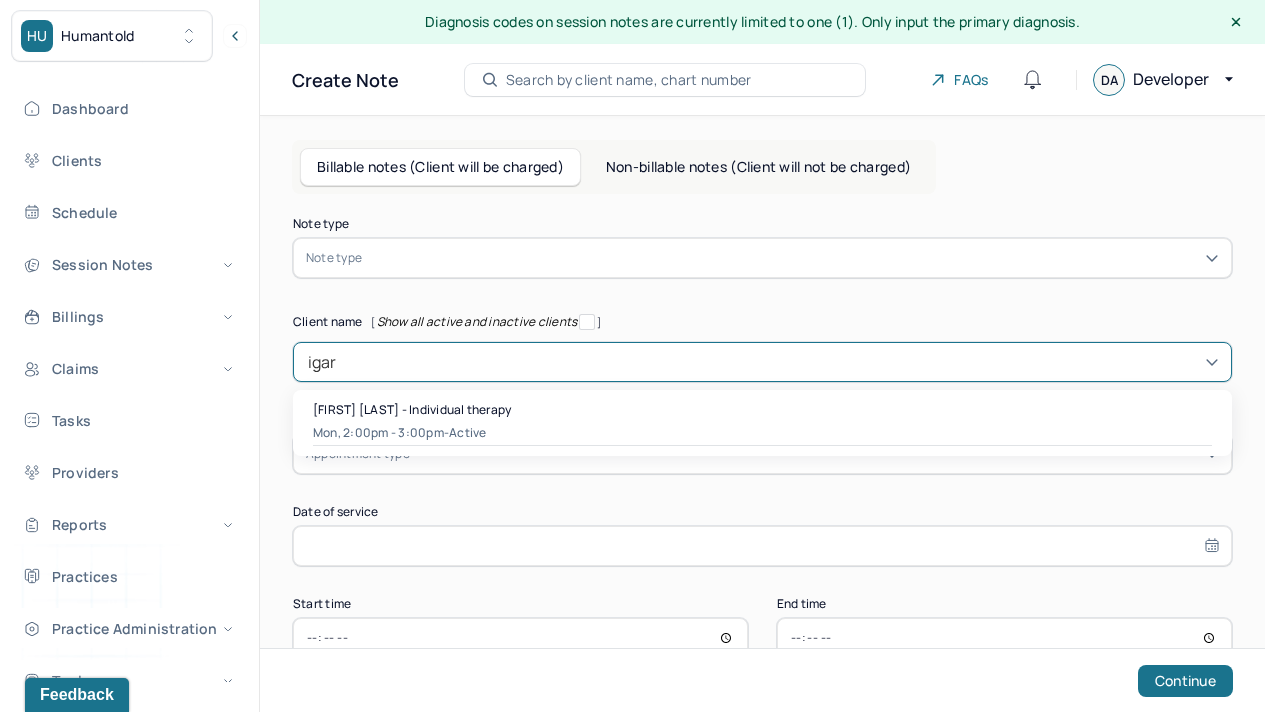 type on "igar" 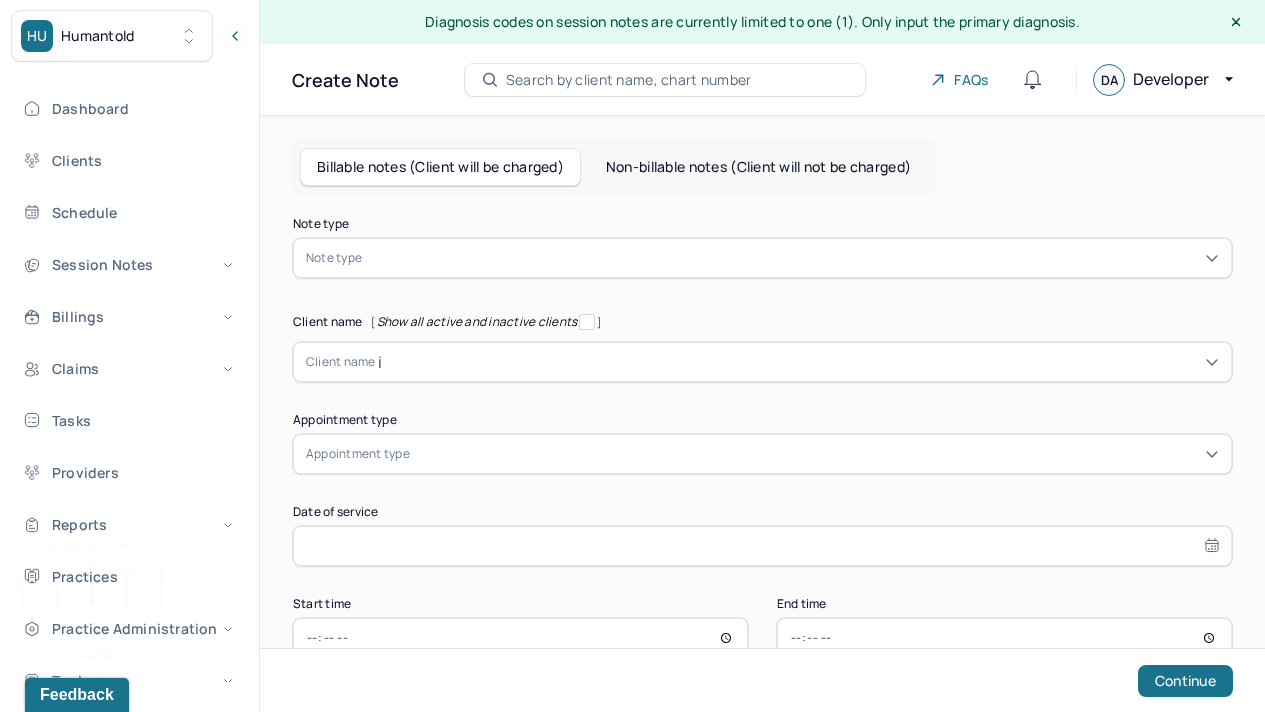 type 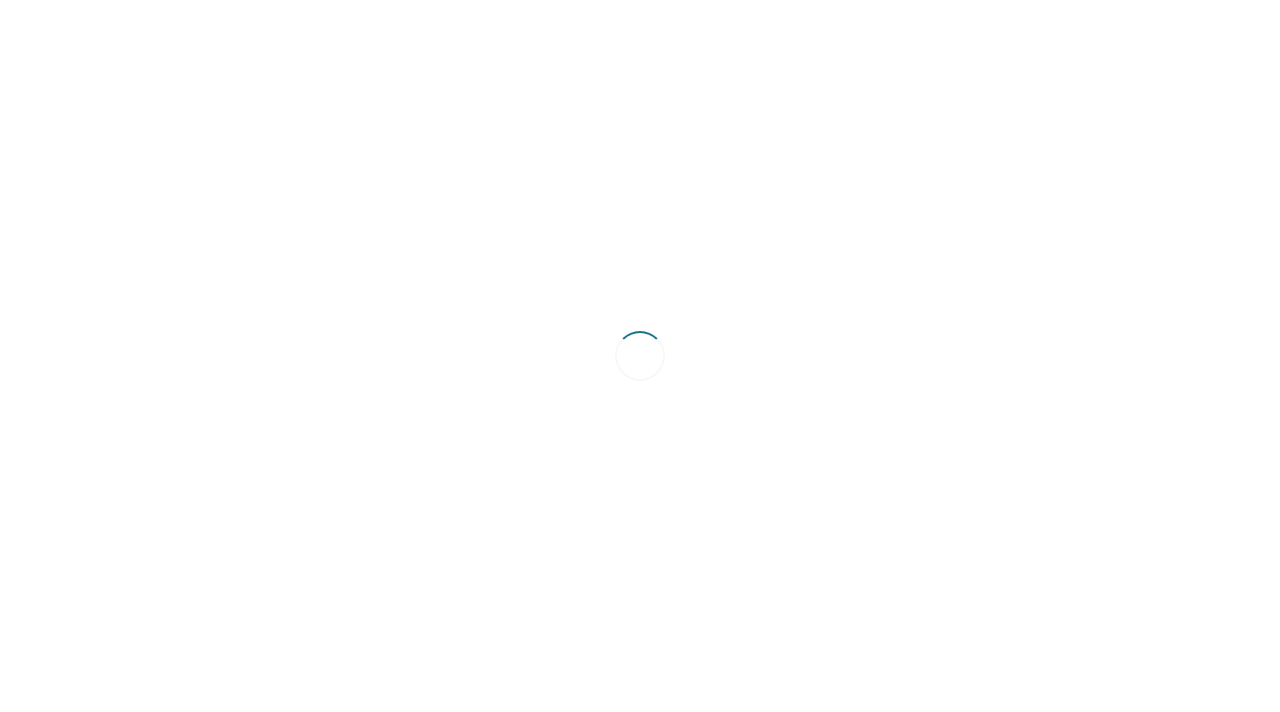 scroll, scrollTop: 0, scrollLeft: 0, axis: both 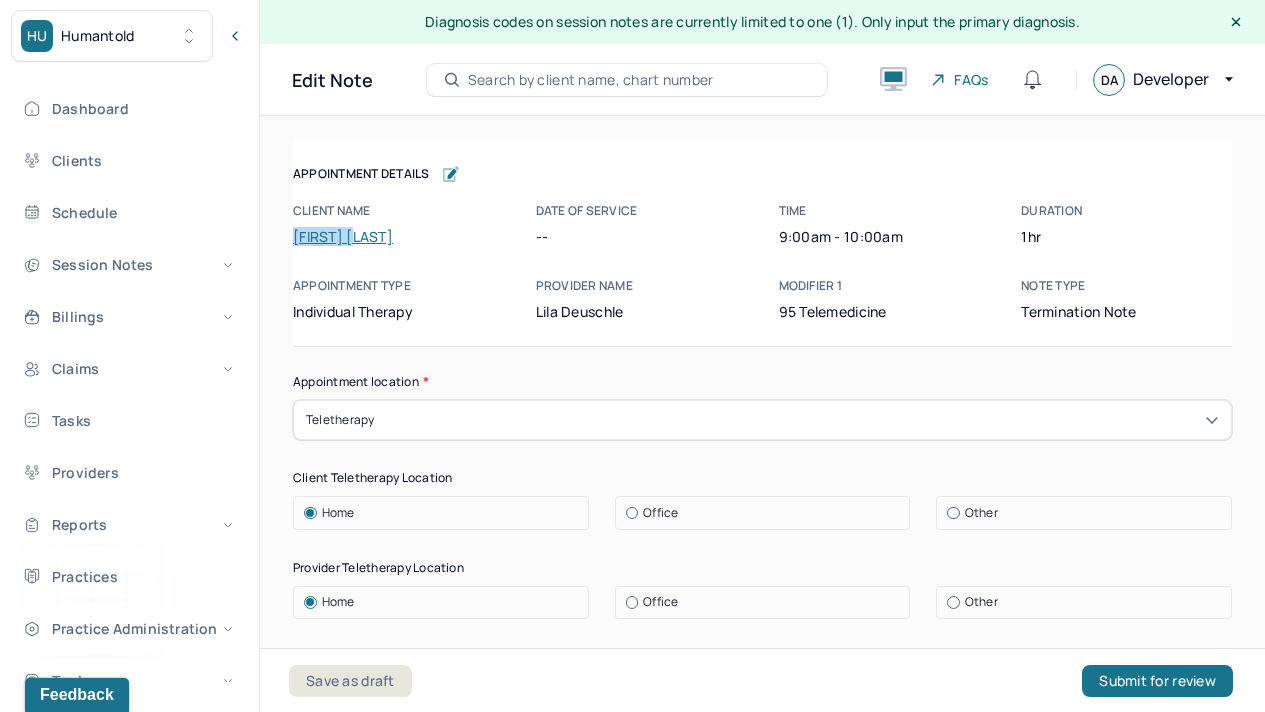 drag, startPoint x: 285, startPoint y: 229, endPoint x: 357, endPoint y: 228, distance: 72.00694 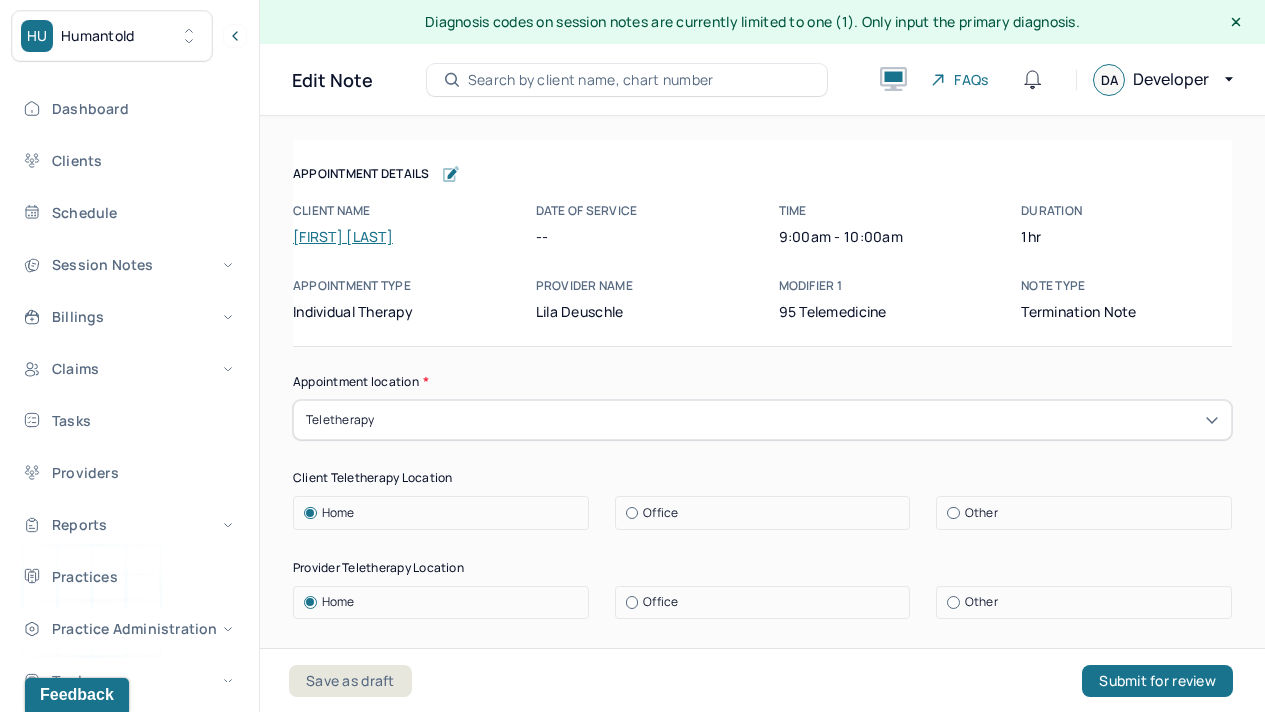 click on "Client name [FIRST] [LAST]" at bounding box center (398, 224) 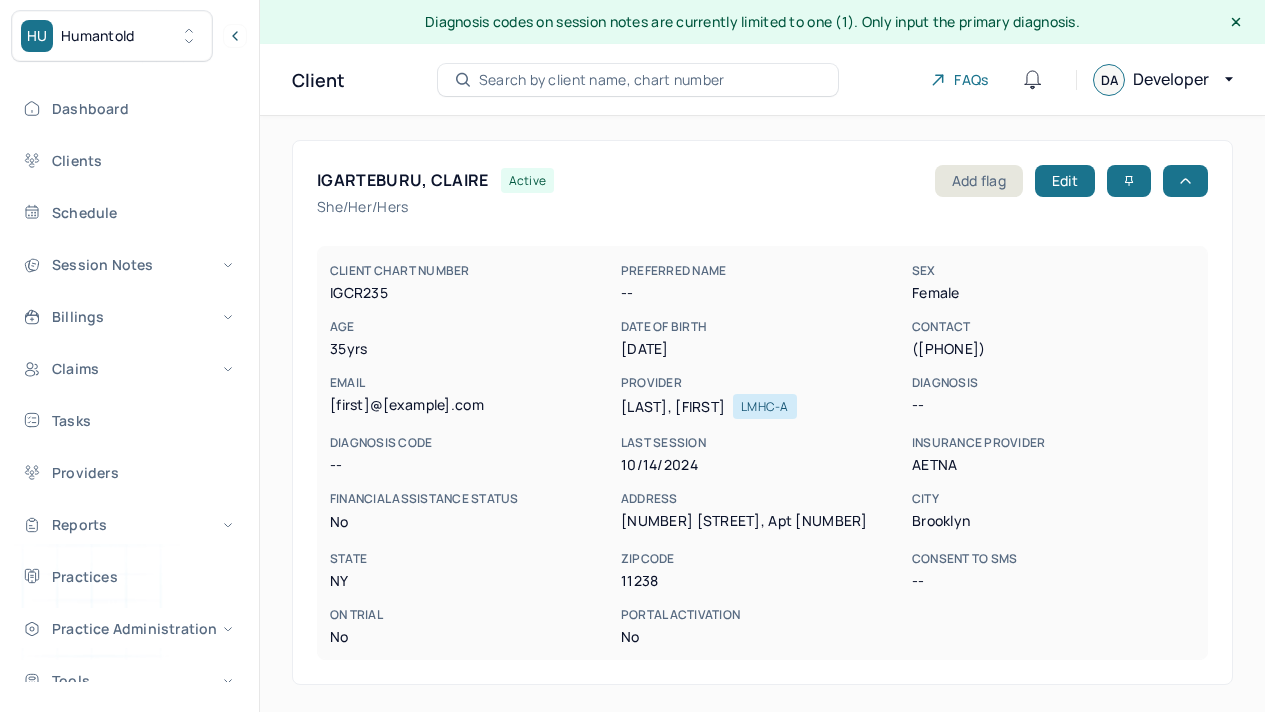 scroll, scrollTop: 513, scrollLeft: 0, axis: vertical 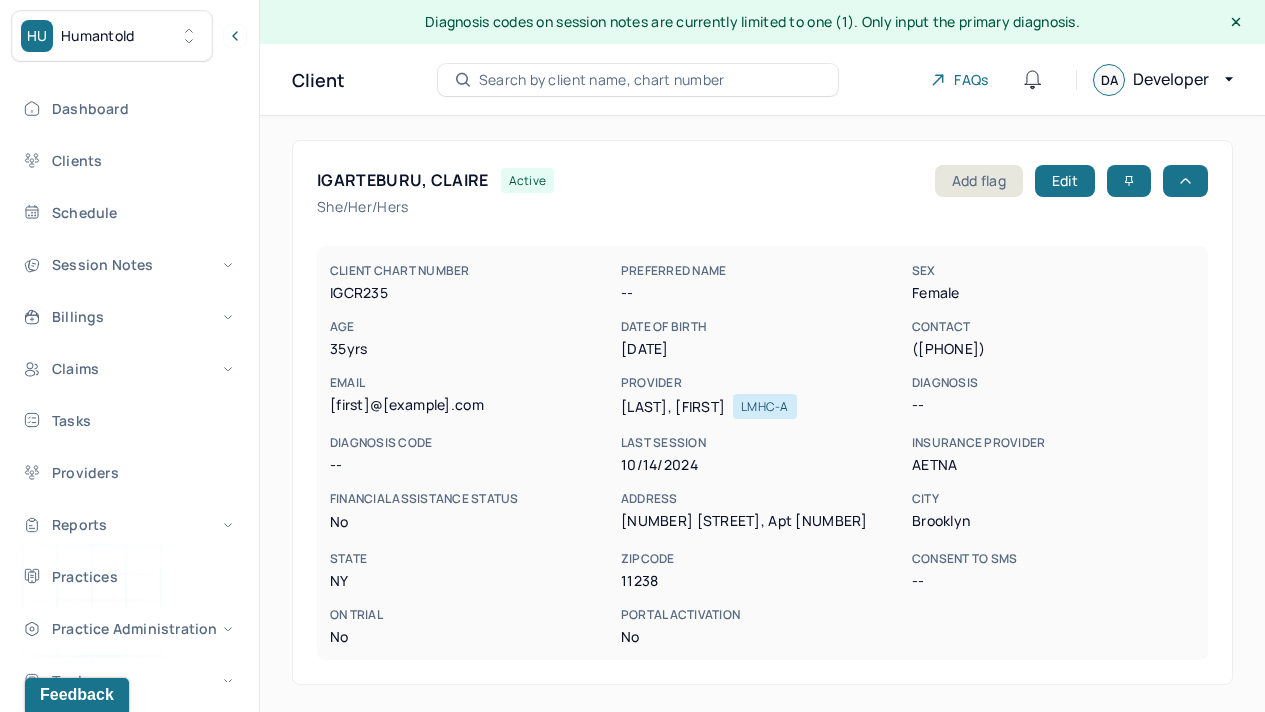 click on "Search by client name, chart number" at bounding box center [602, 80] 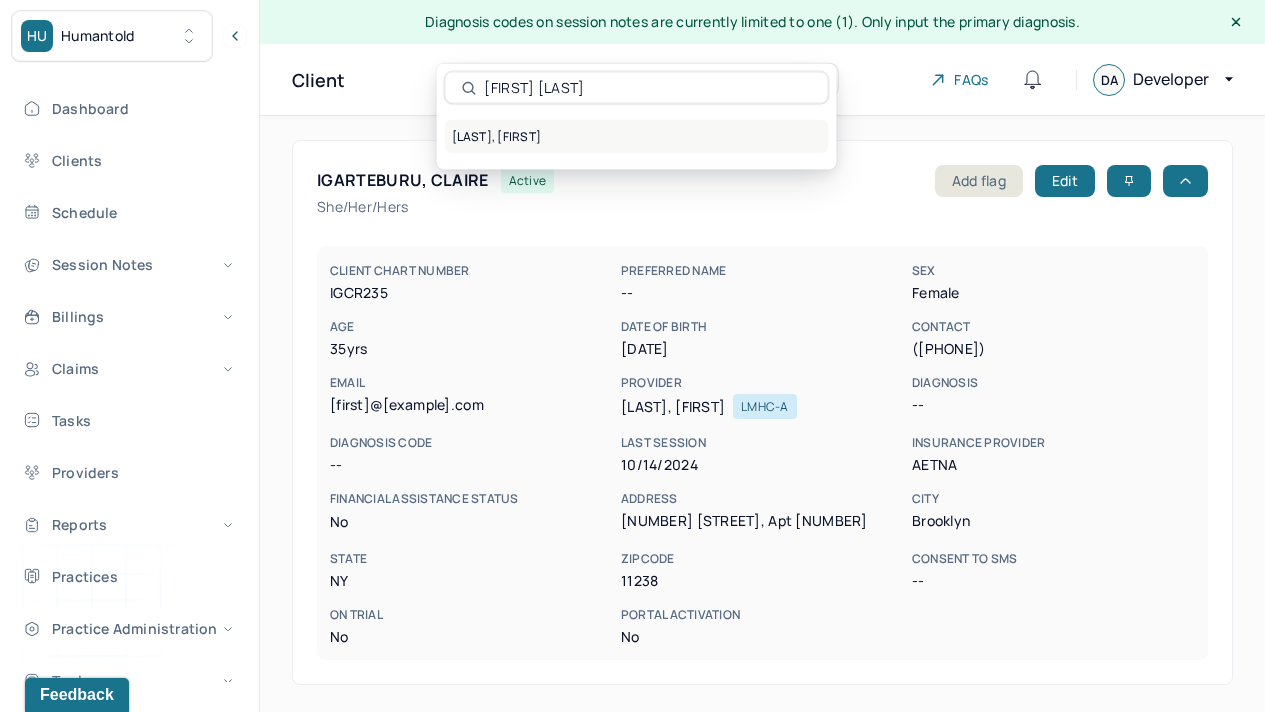 type on "[FIRST] [LAST]" 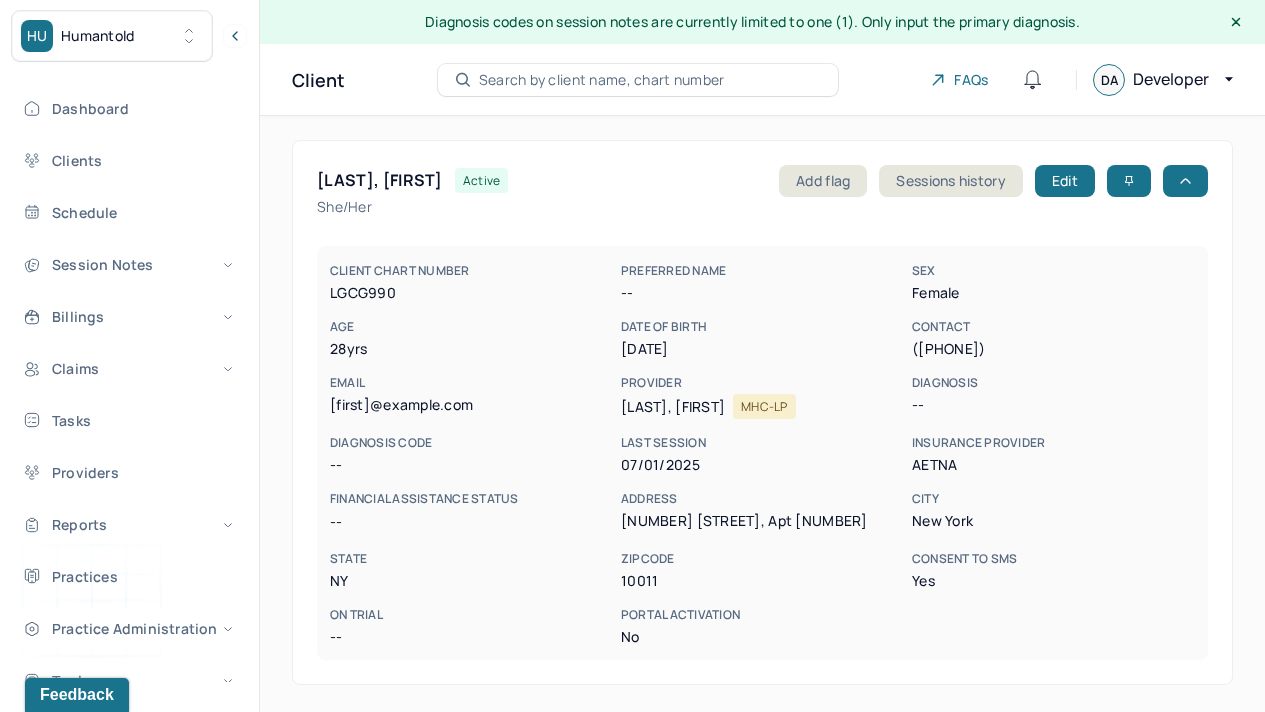 type 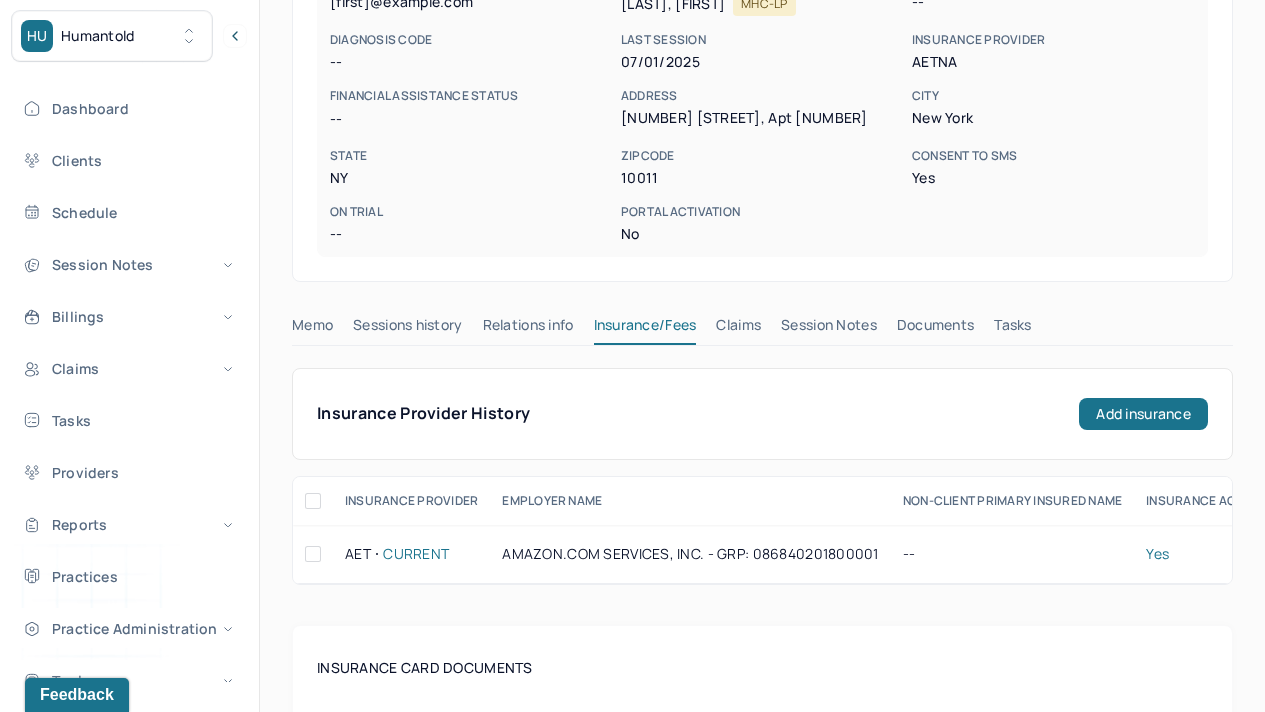 scroll, scrollTop: 400, scrollLeft: 0, axis: vertical 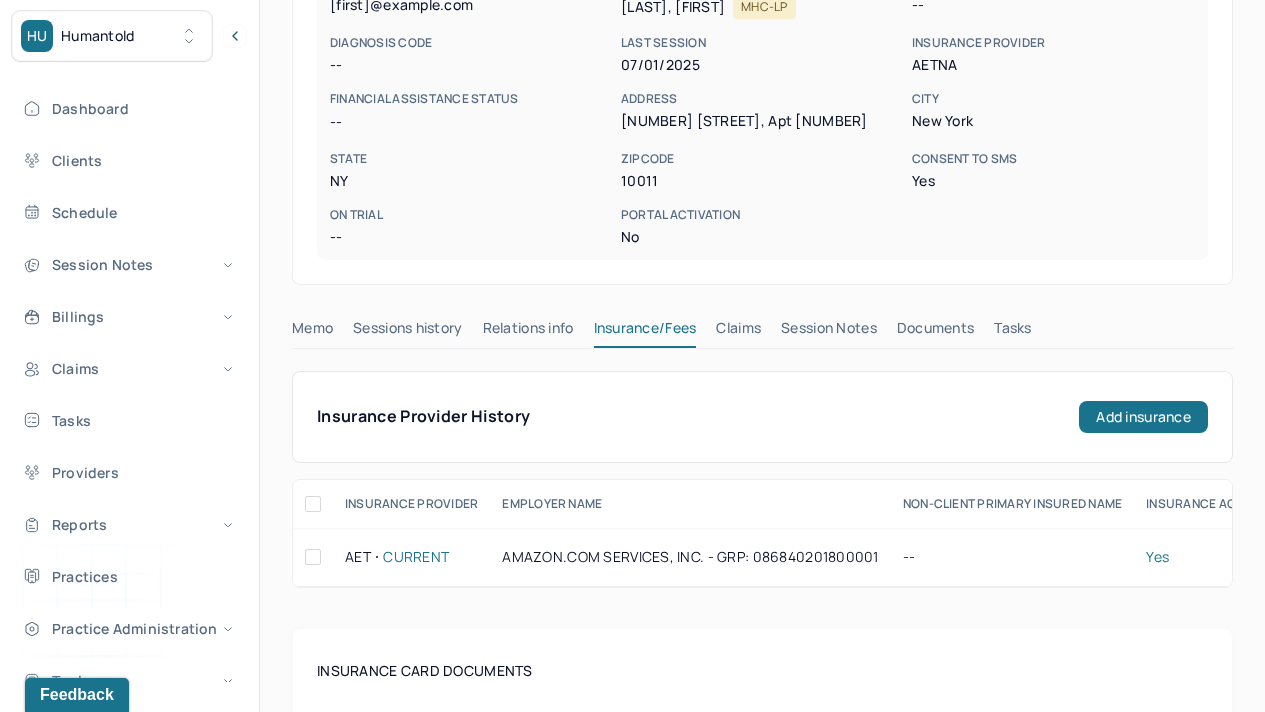 click on "Sessions history" at bounding box center [407, 332] 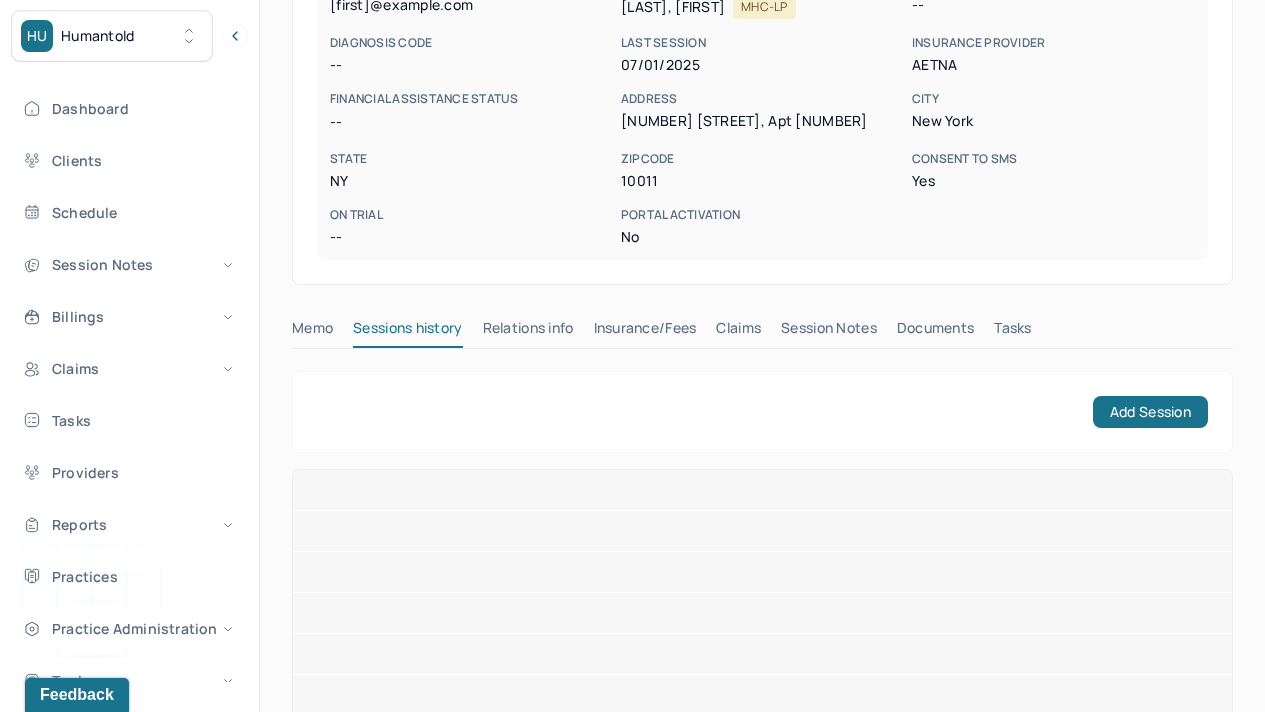 scroll, scrollTop: 319, scrollLeft: 0, axis: vertical 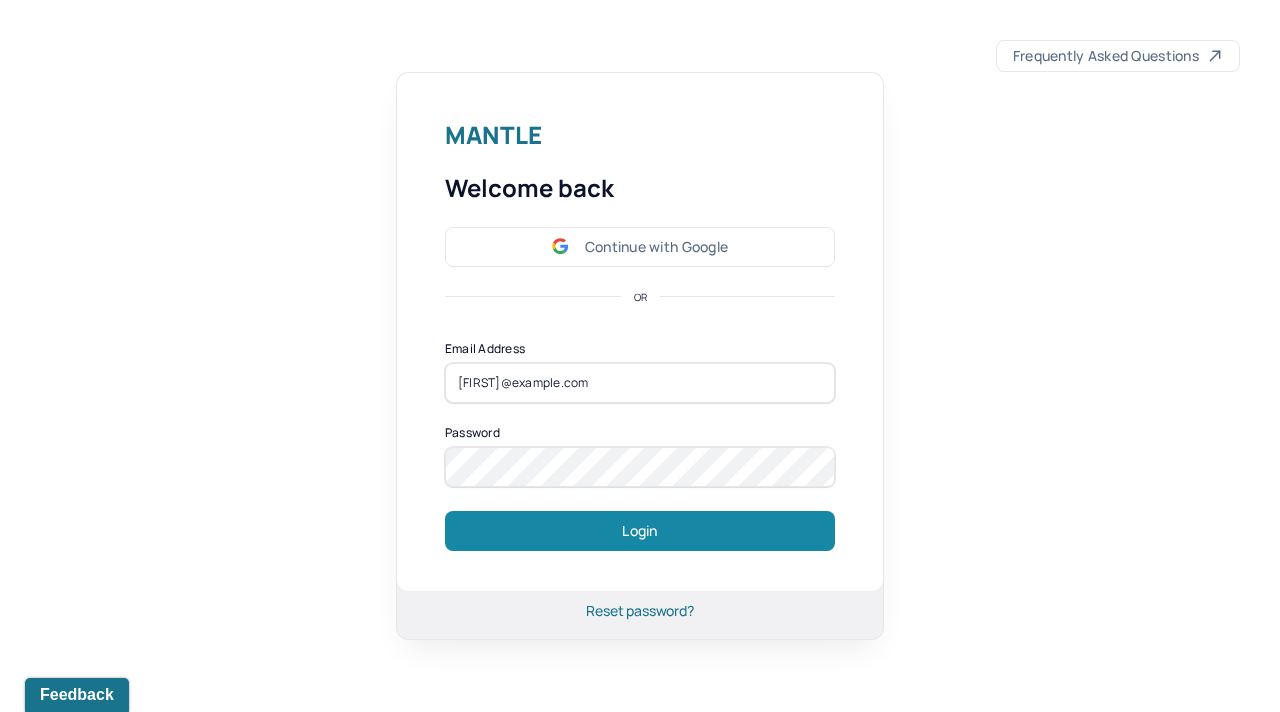 click on "Login" at bounding box center (640, 531) 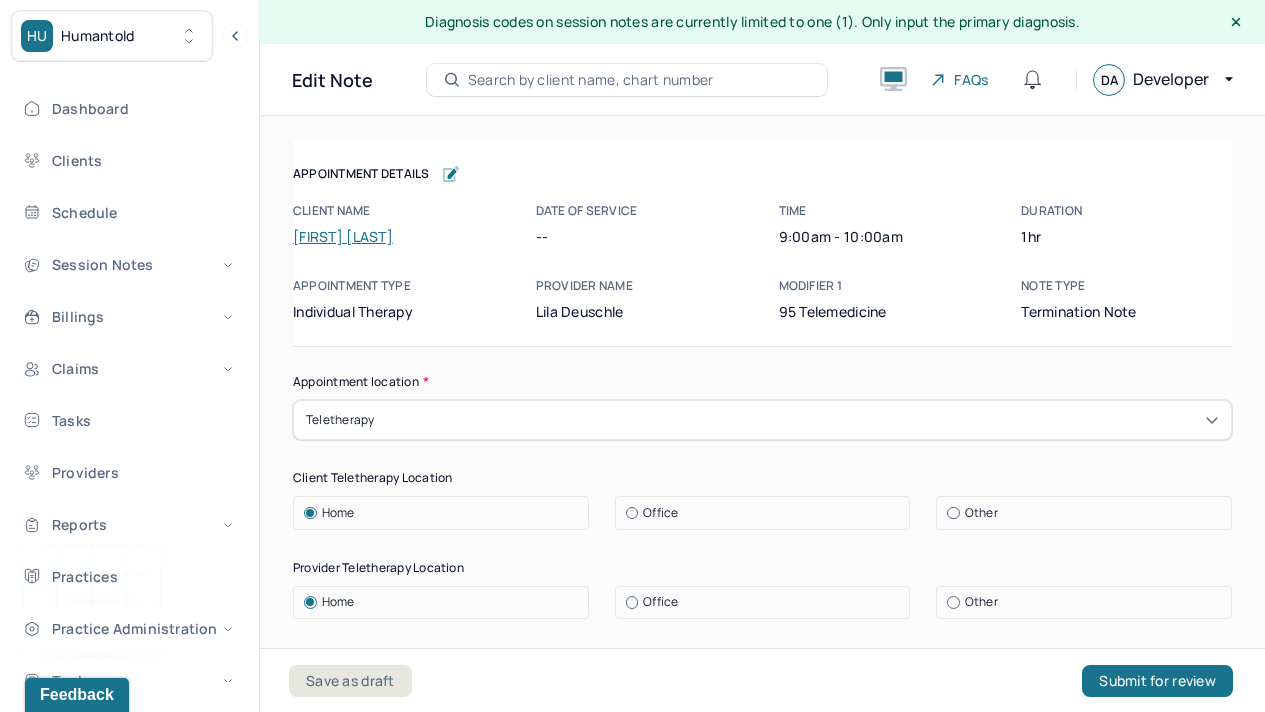 click on "Search by client name, chart number" at bounding box center (591, 80) 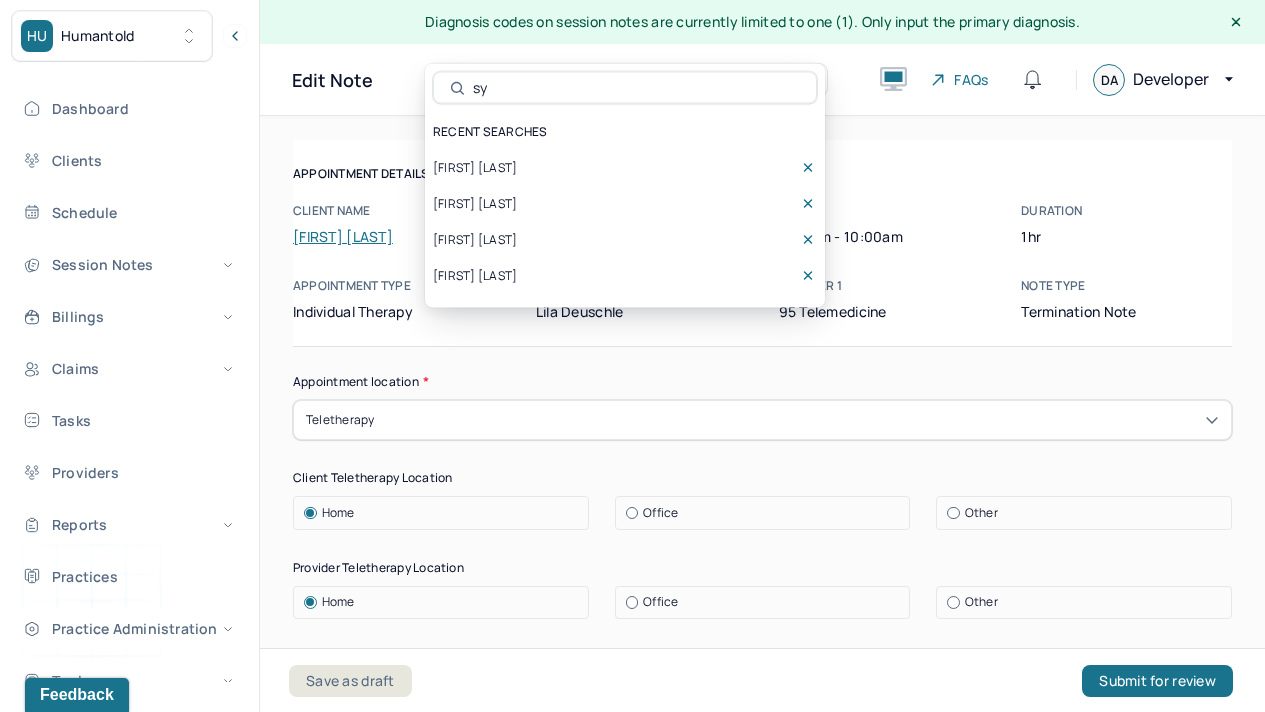 type on "s" 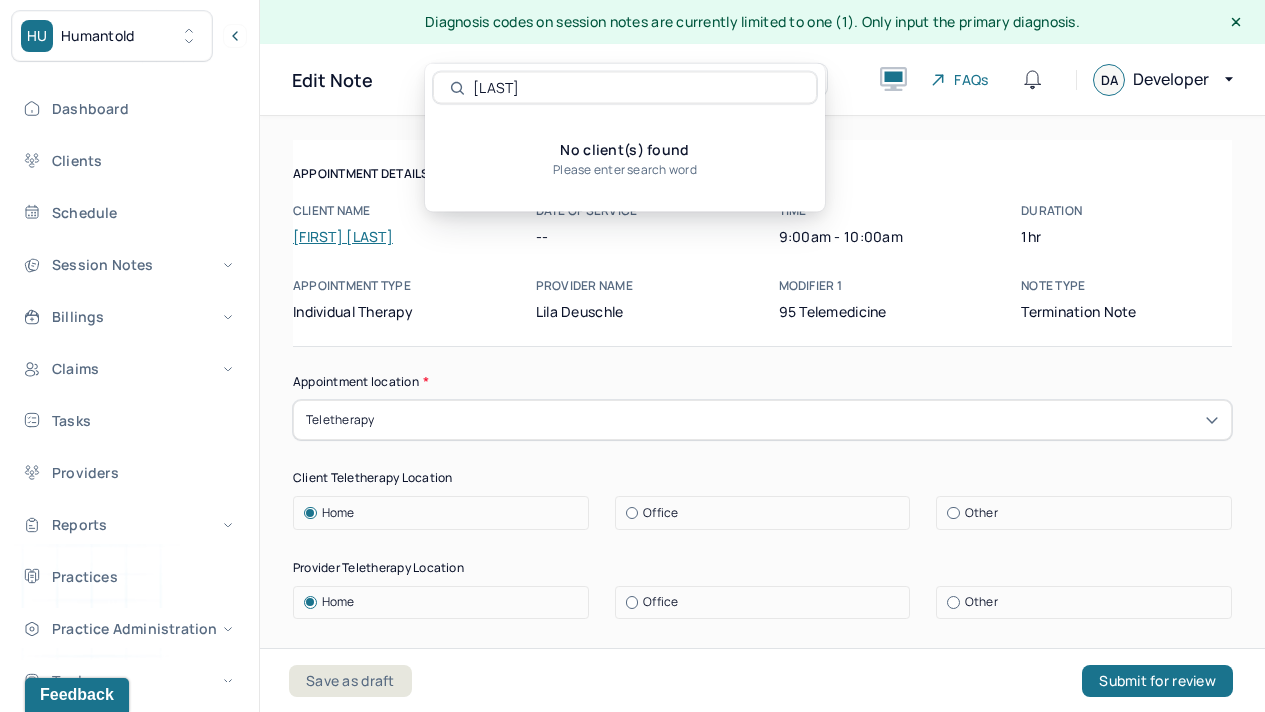 type on "skawash" 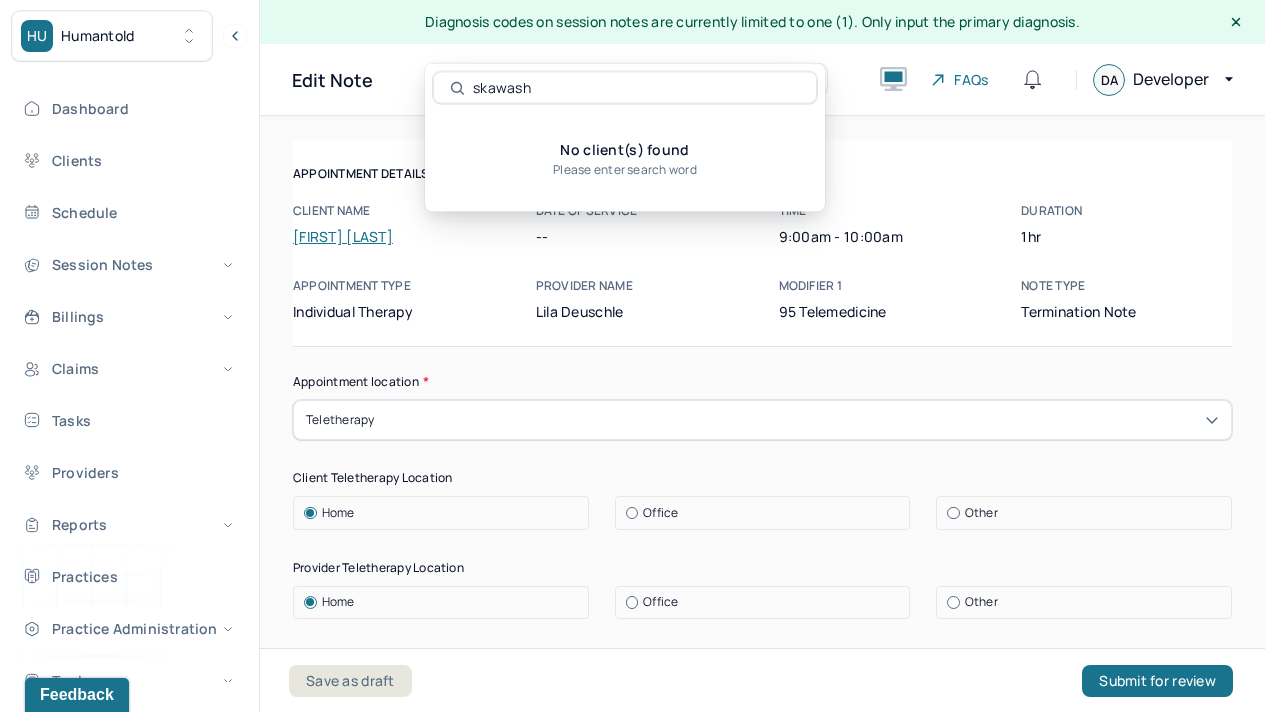 type on "[LAST]" 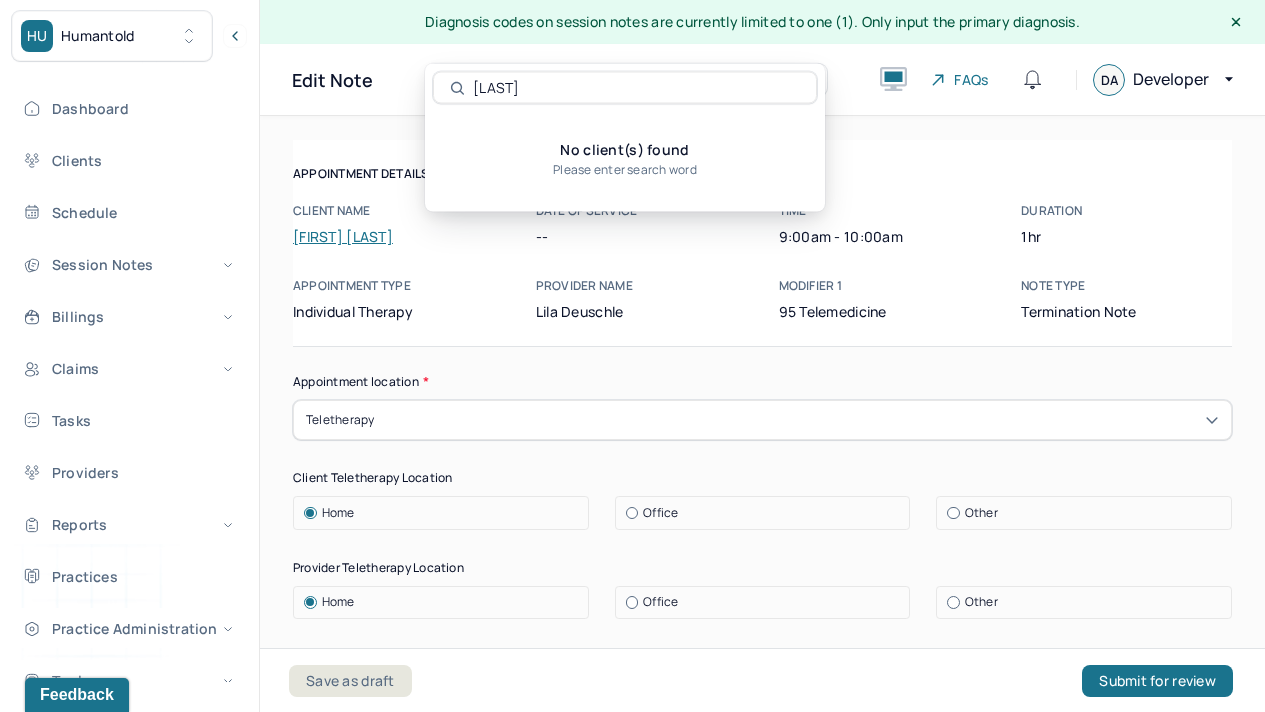 click on "Appointment Details     Client name [FIRST] [LAST] Date of service -- Time 9:00am - 10:00am Duration 1hr Appointment type individual therapy Provider name [FIRST] [LAST] Modifier 1 95 Telemedicine Note type Termination note Appointment Details     Client name [FIRST] [LAST] Date of service Time 9:00am - 10:00am Duration 1hr Appointment type individual therapy Provider name [FIRST] [LAST] Modifier 1 95 Telemedicine Note type Termination note" at bounding box center (762, 243) 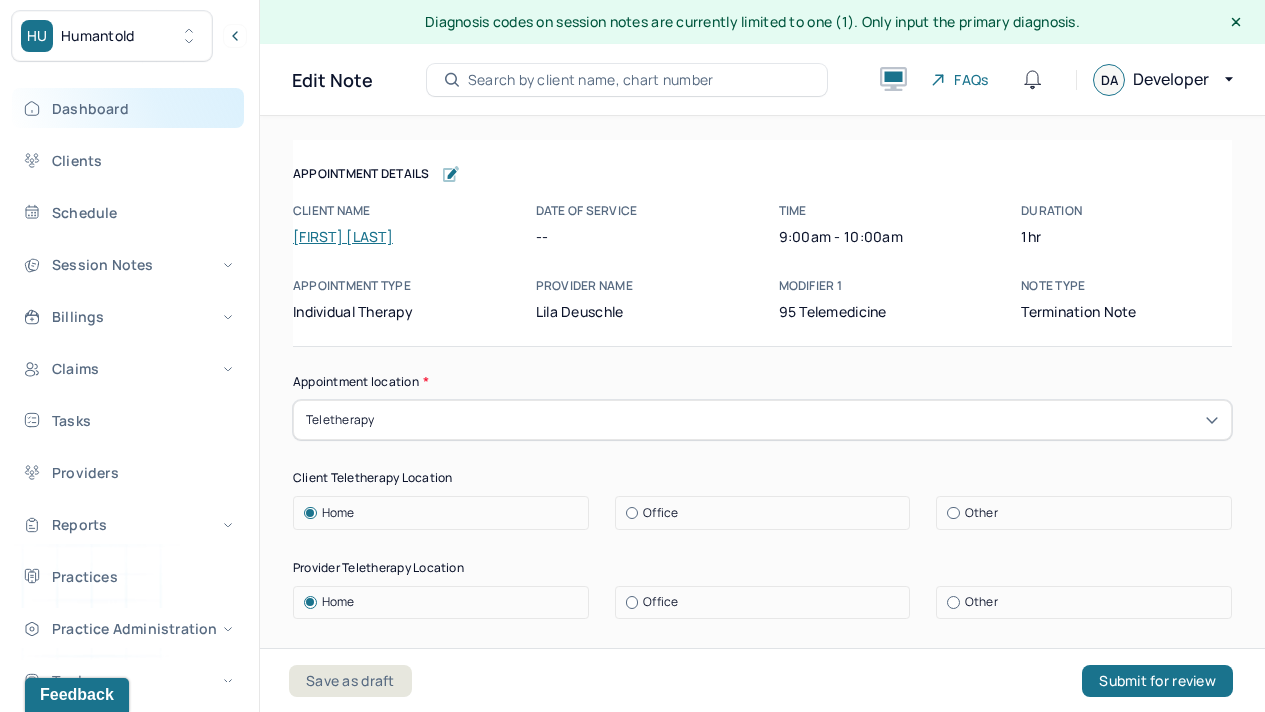 click on "Dashboard" at bounding box center (128, 108) 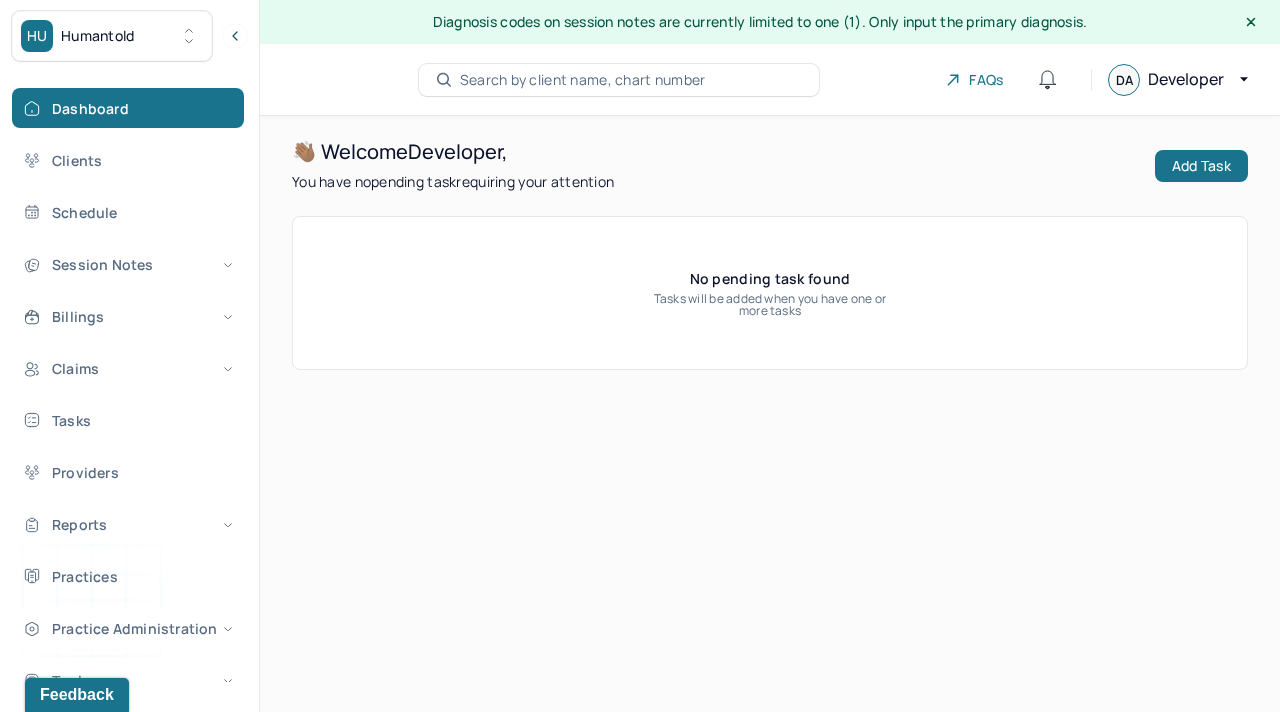 click on "Search by client name, chart number" at bounding box center (583, 80) 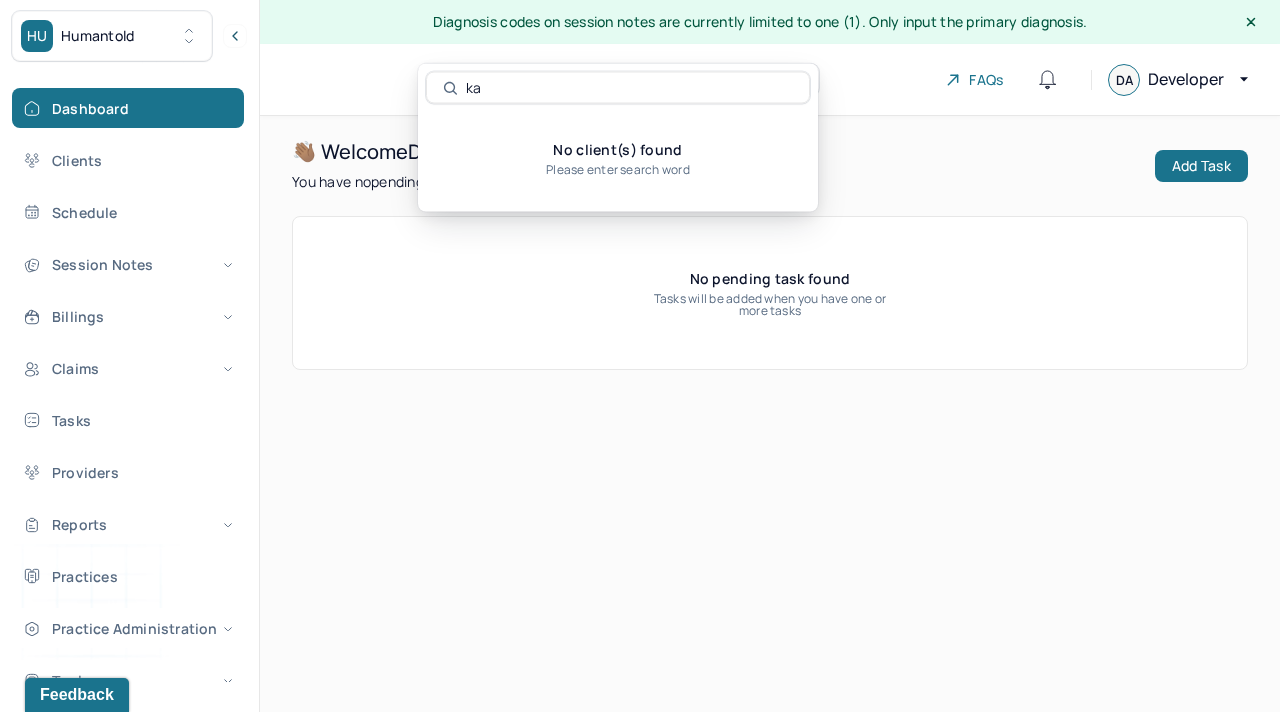 type on "k" 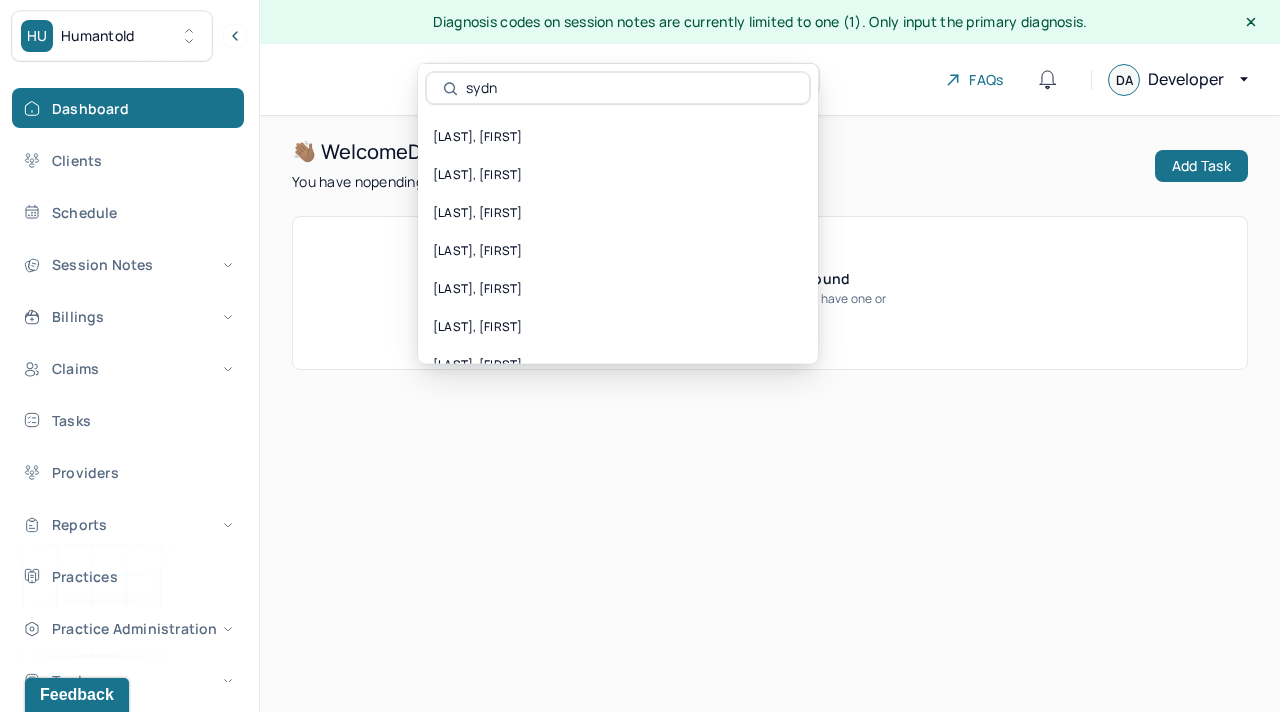 type on "sydn" 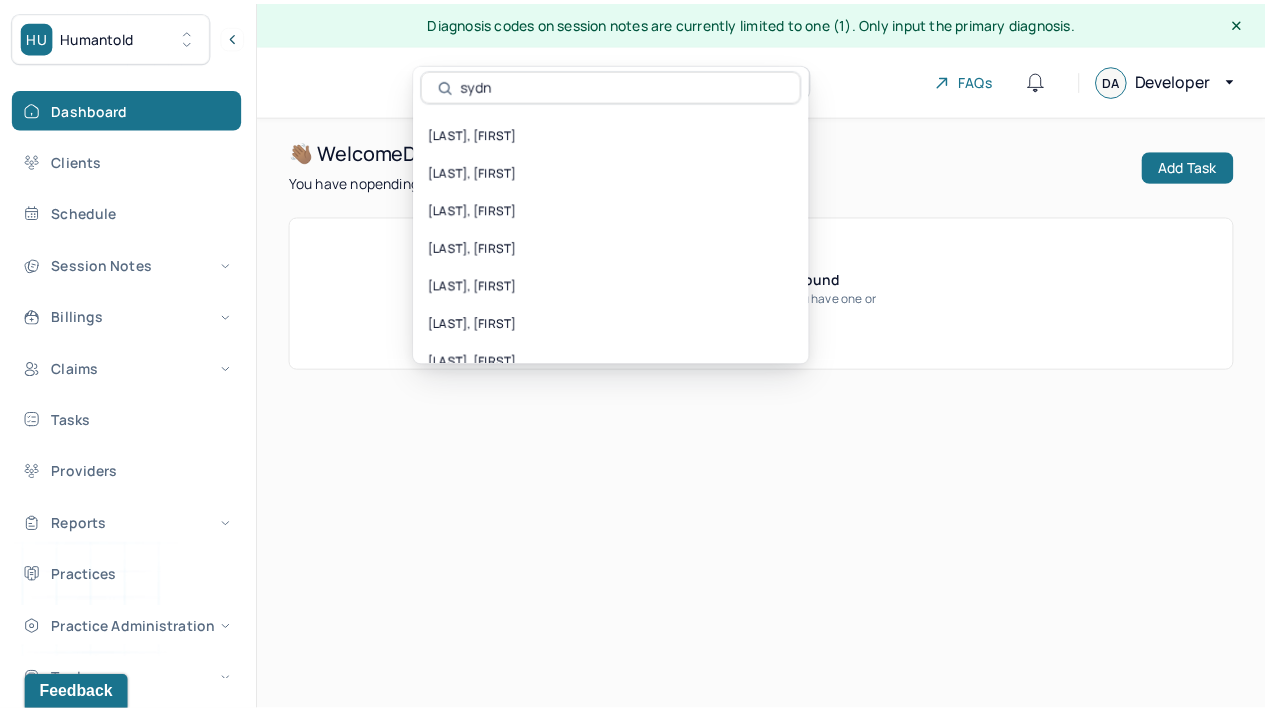 scroll, scrollTop: 0, scrollLeft: 0, axis: both 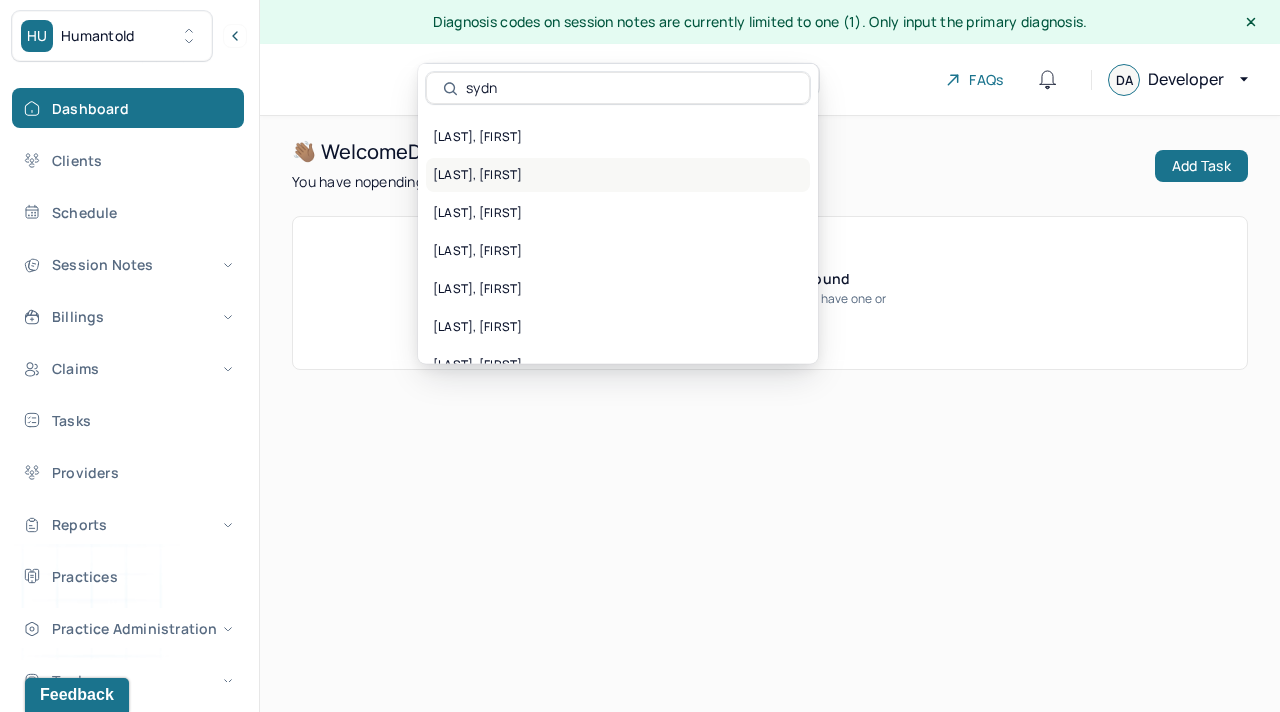 click on "[LAST], [FIRST]" at bounding box center [618, 175] 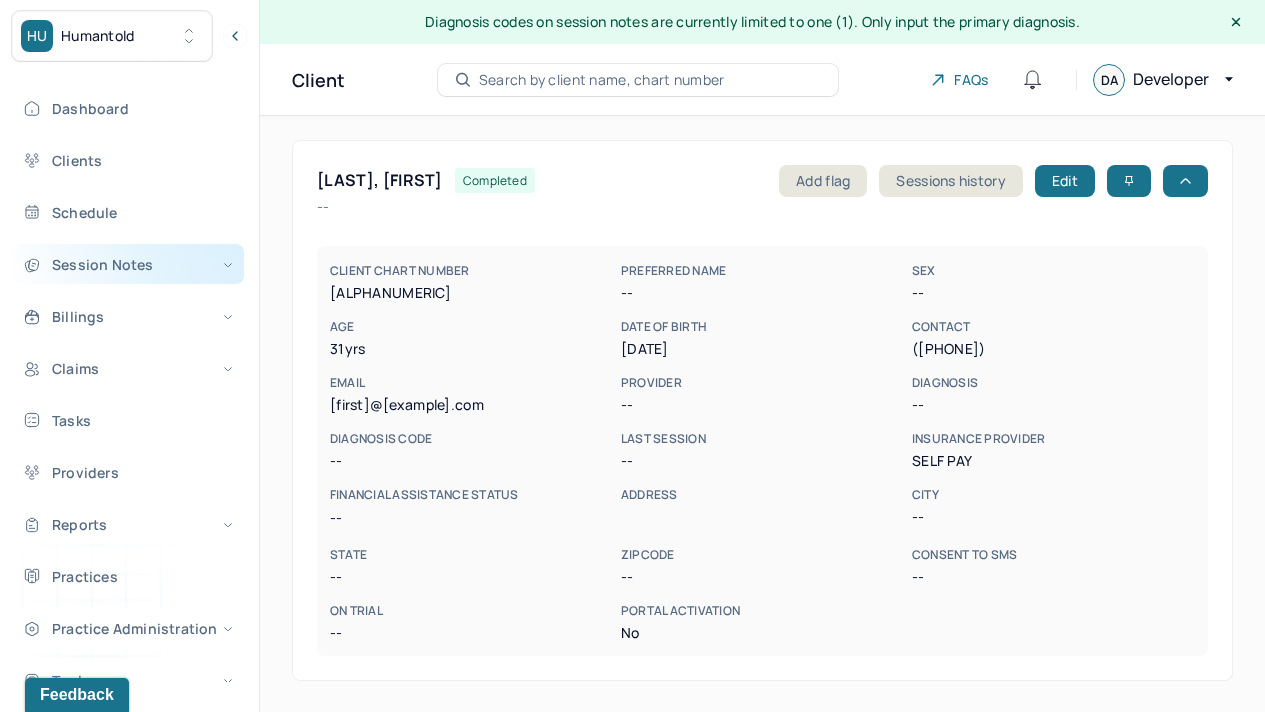 click on "Session Notes" at bounding box center [128, 264] 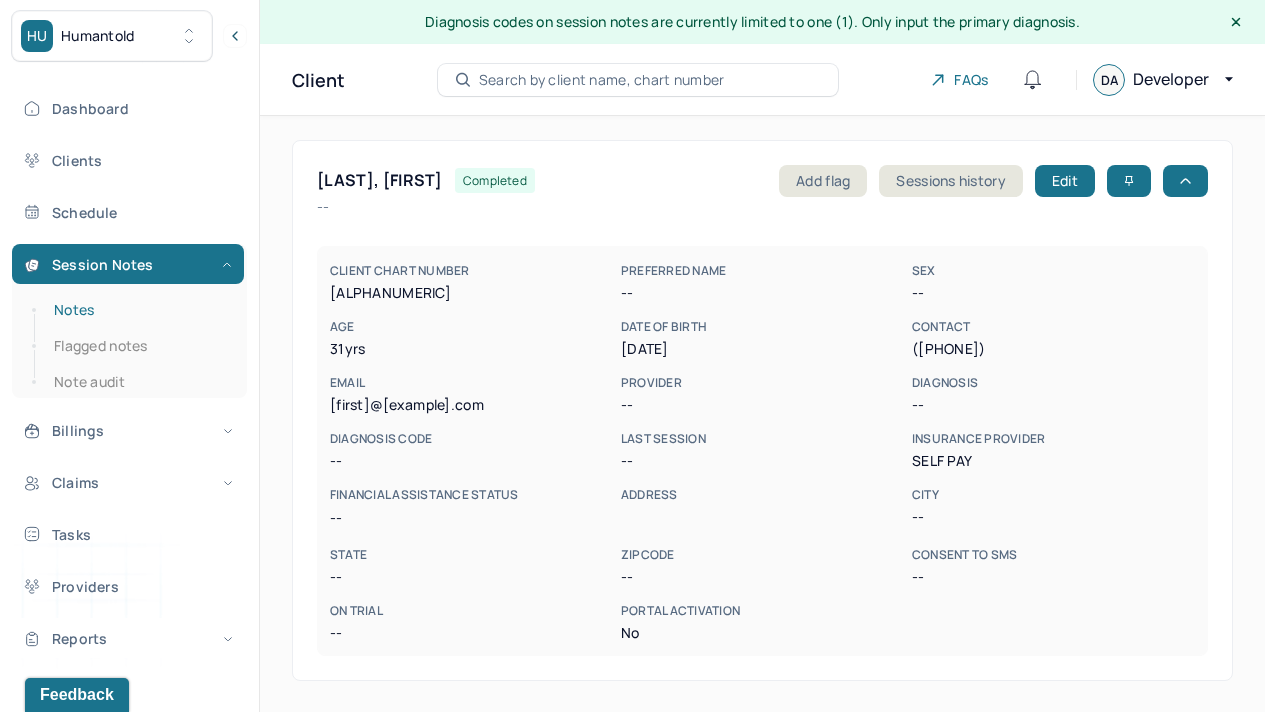 click on "Notes" at bounding box center [139, 310] 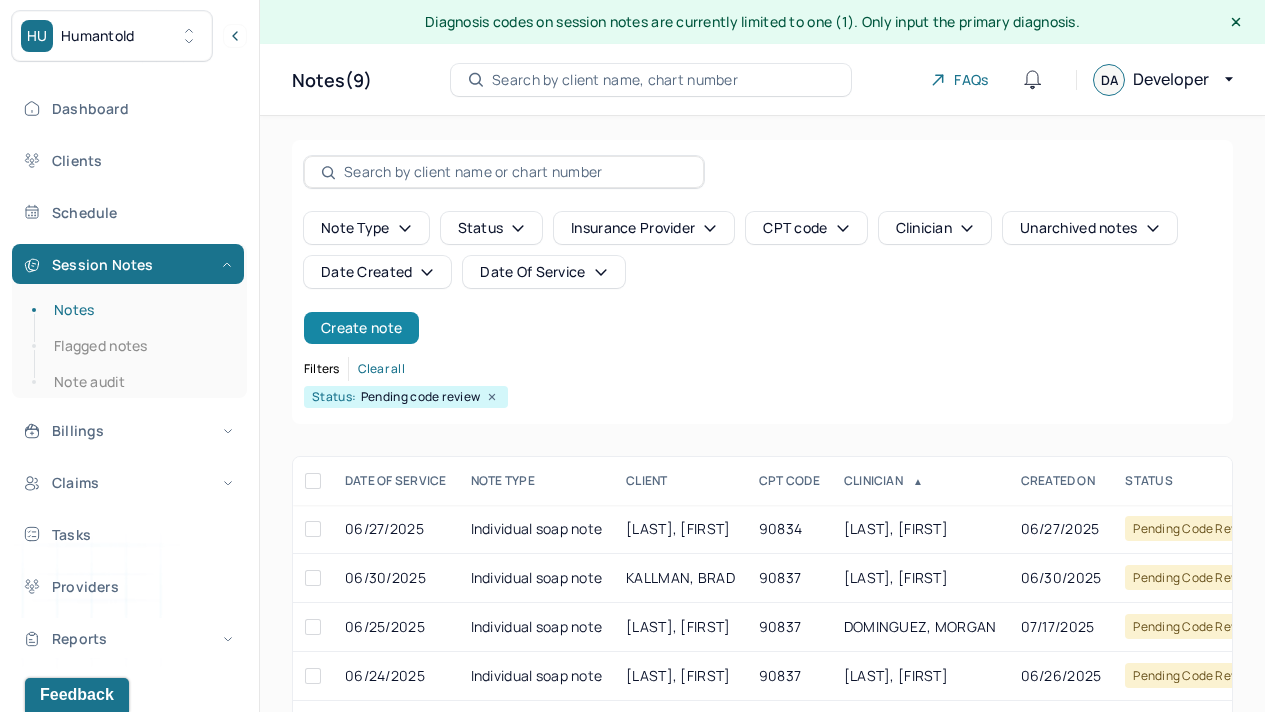 click on "Create note" at bounding box center [361, 328] 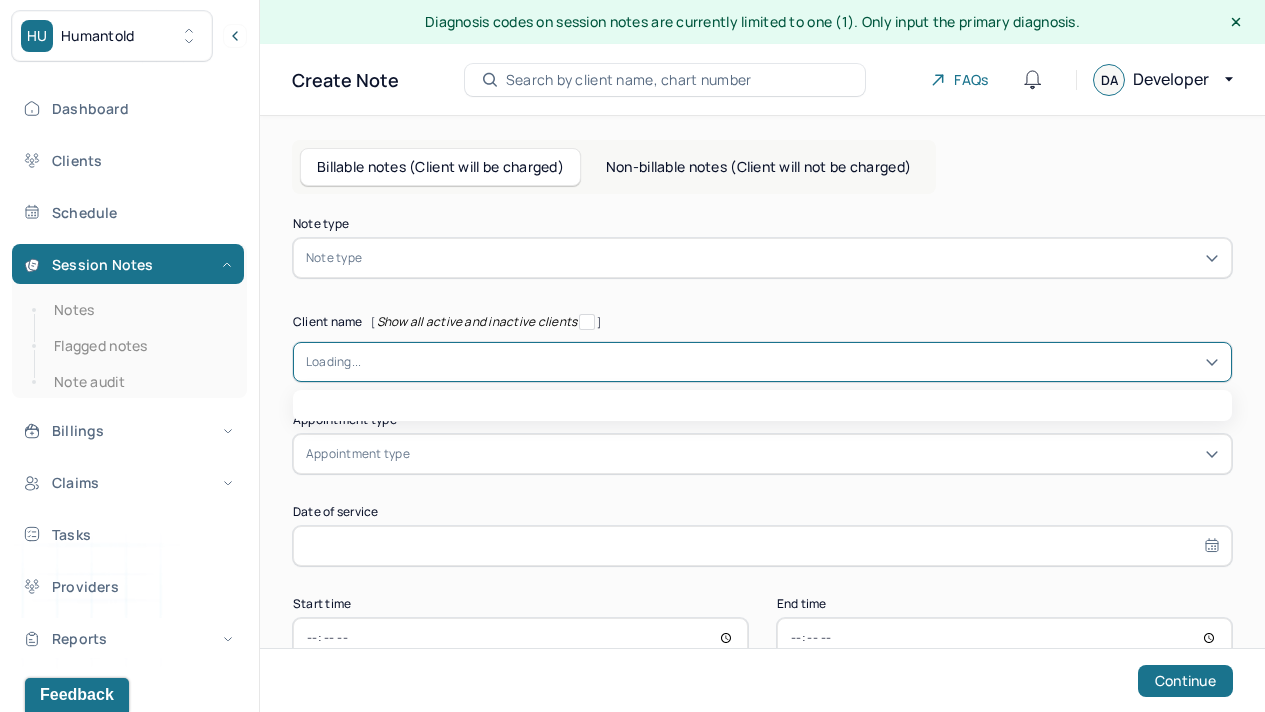 click at bounding box center (790, 362) 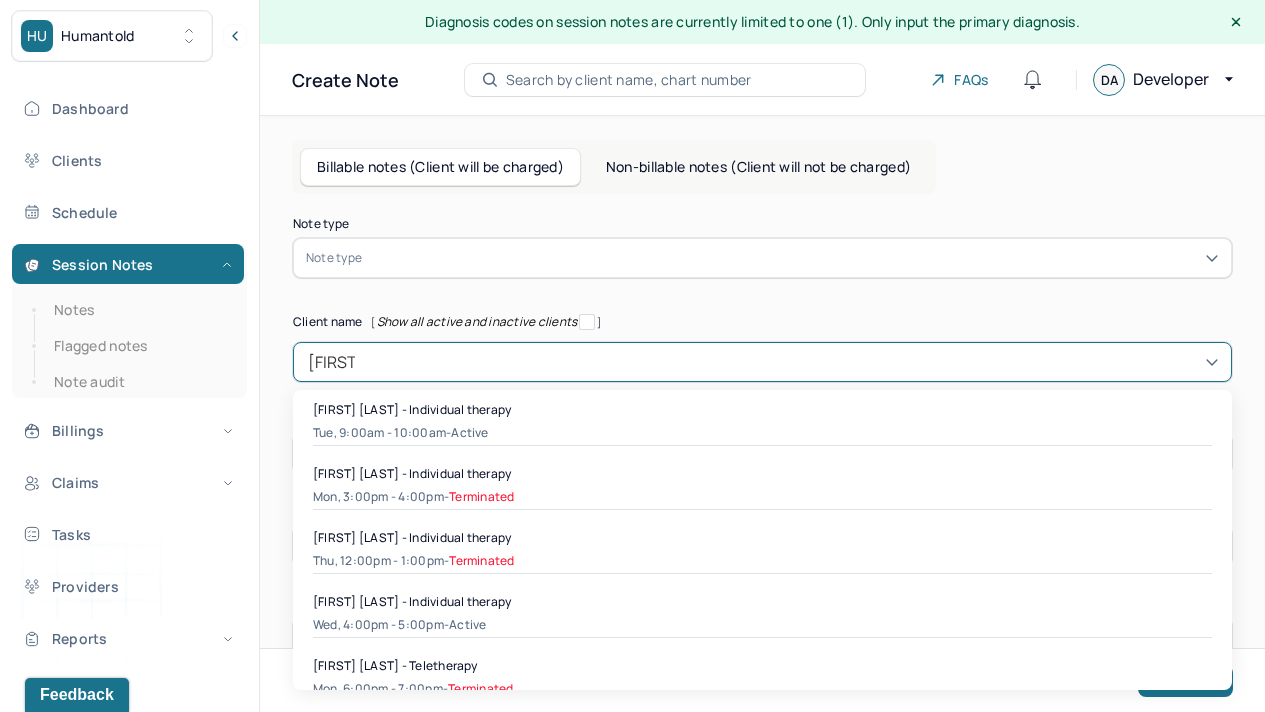 type on "[FIRST]" 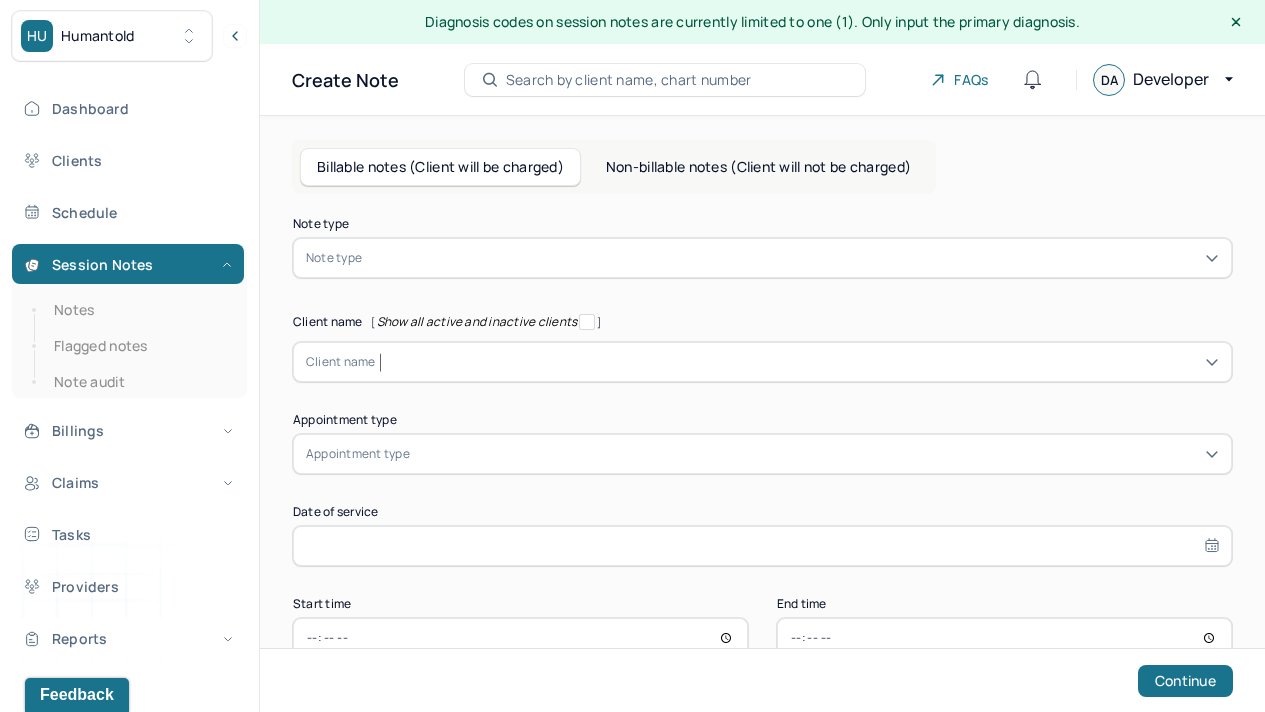 type 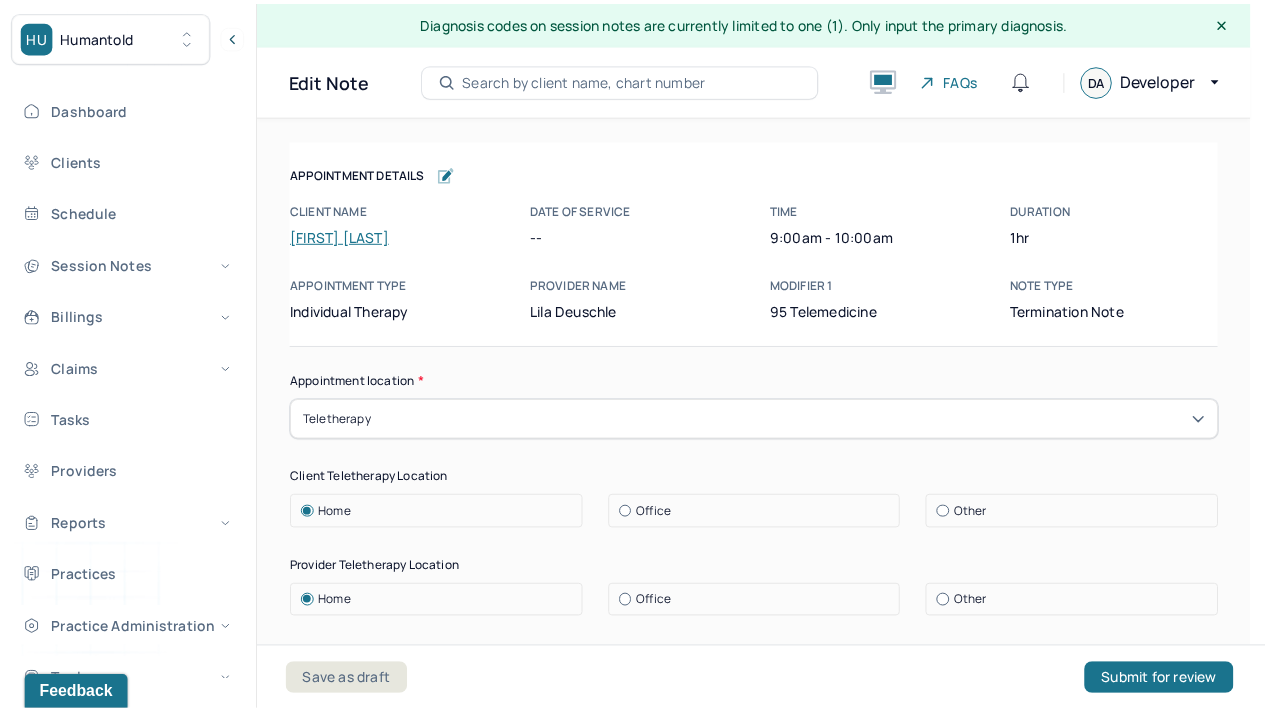 scroll, scrollTop: 0, scrollLeft: 0, axis: both 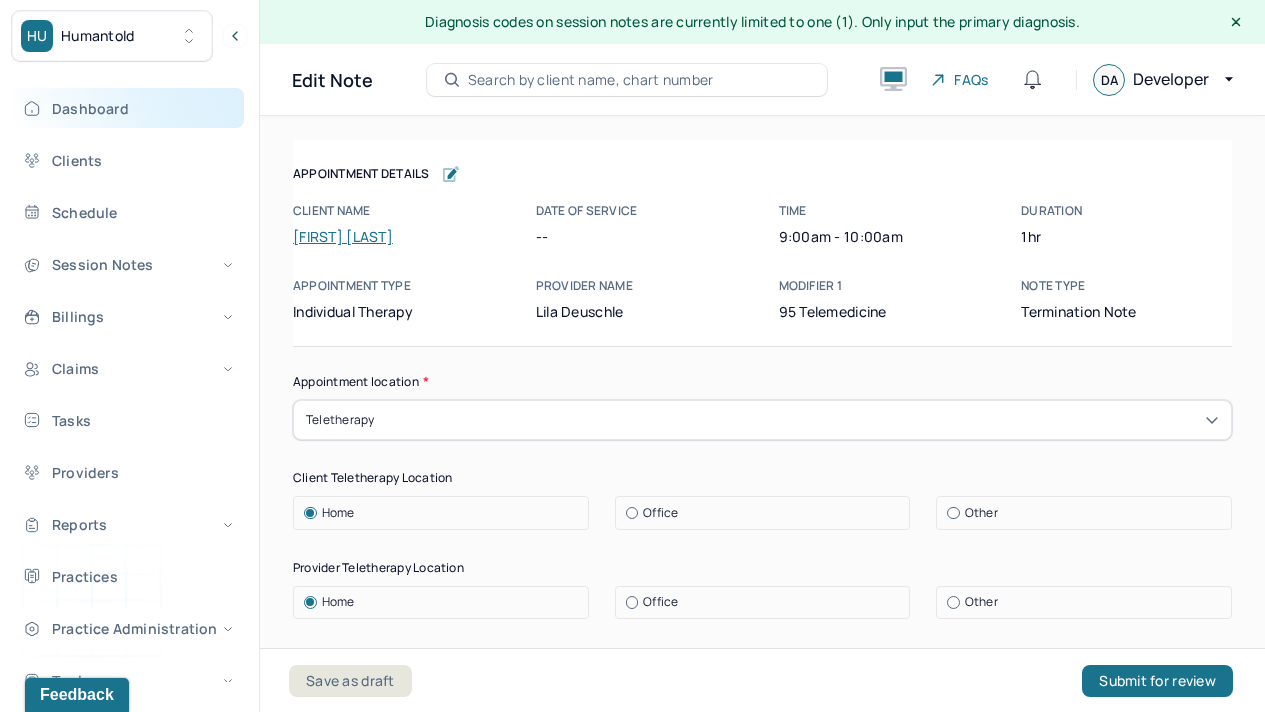 click on "Dashboard" at bounding box center (128, 108) 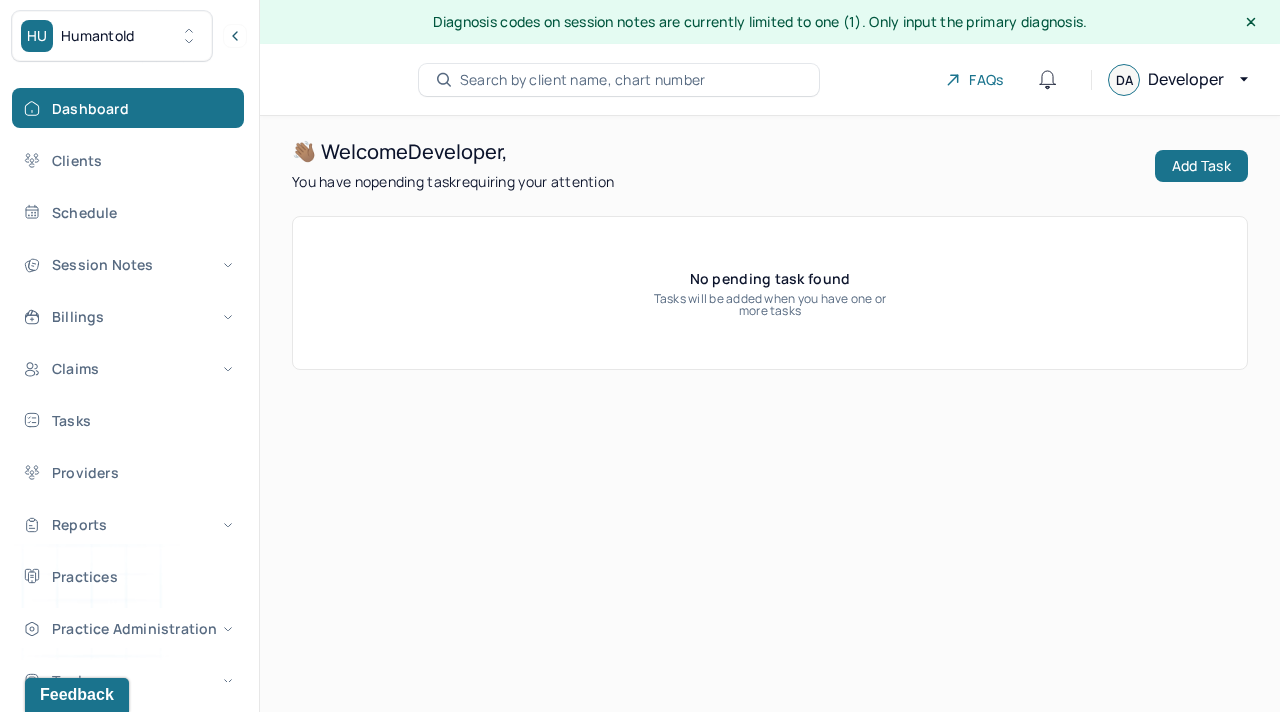 click on "Search by client name, chart number" at bounding box center (583, 80) 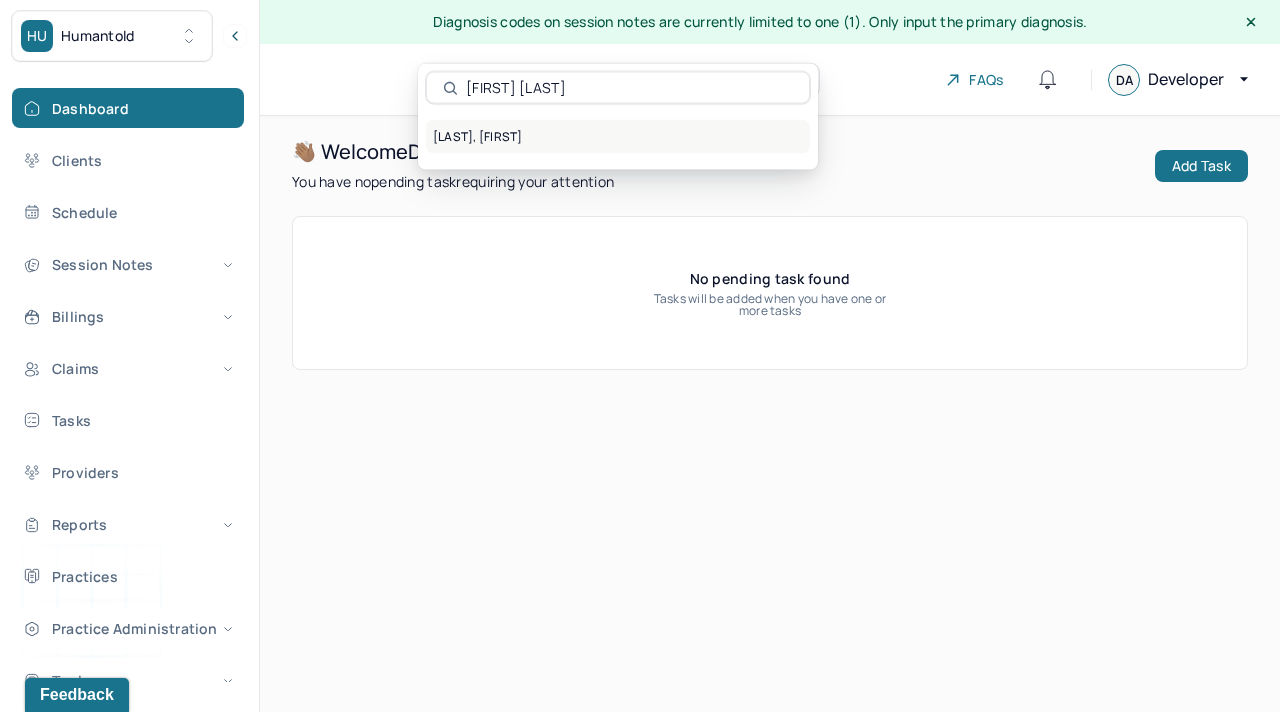 type on "[FIRST] [LAST]" 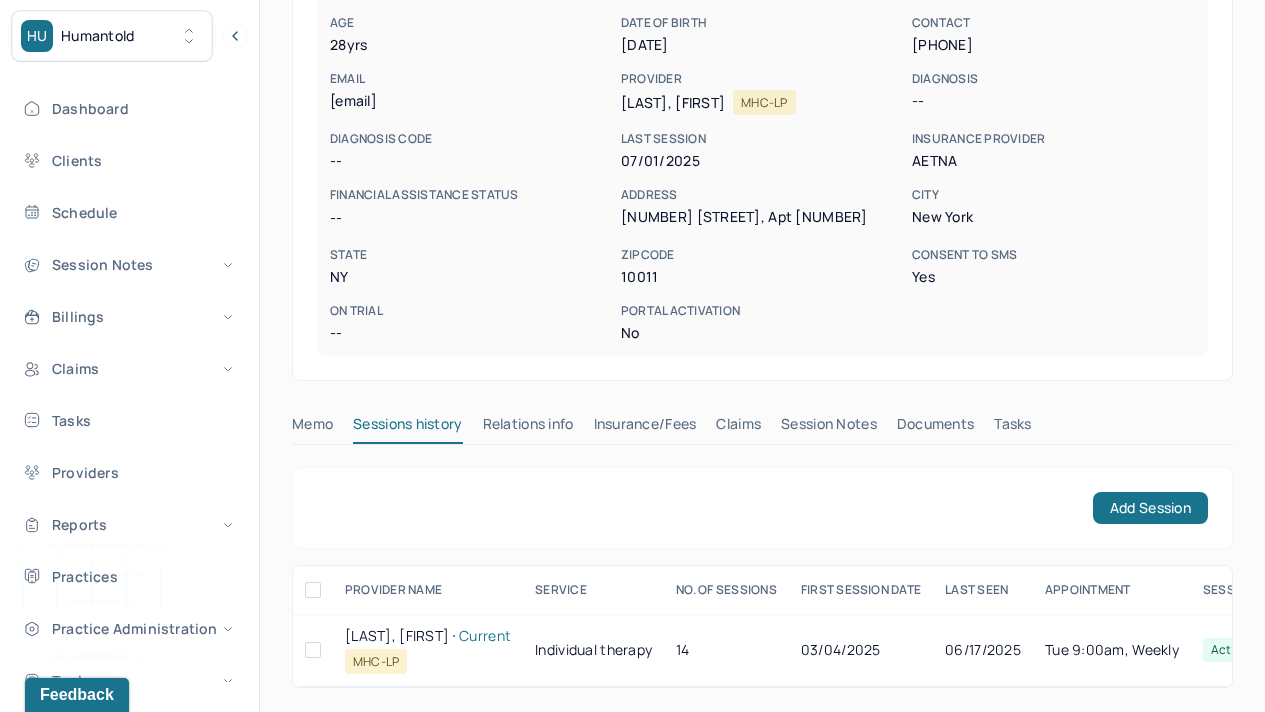 scroll, scrollTop: 319, scrollLeft: 0, axis: vertical 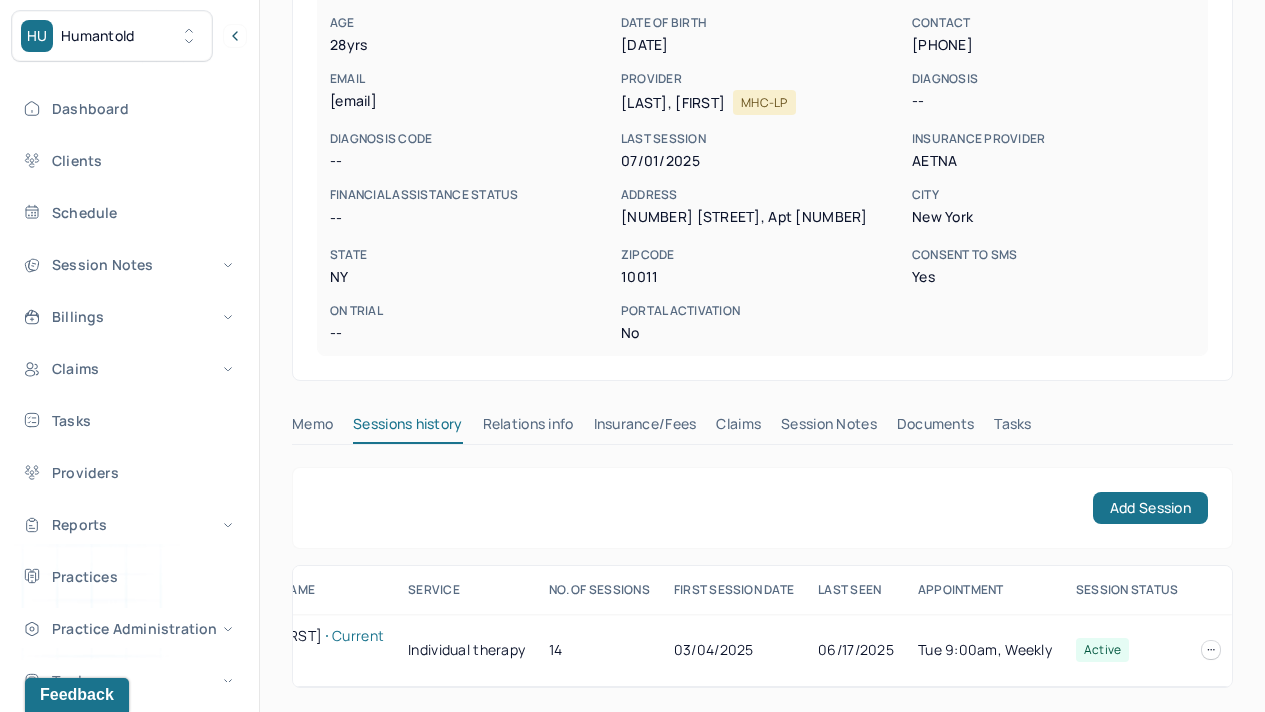 click on "Insurance/Fees" at bounding box center (645, 428) 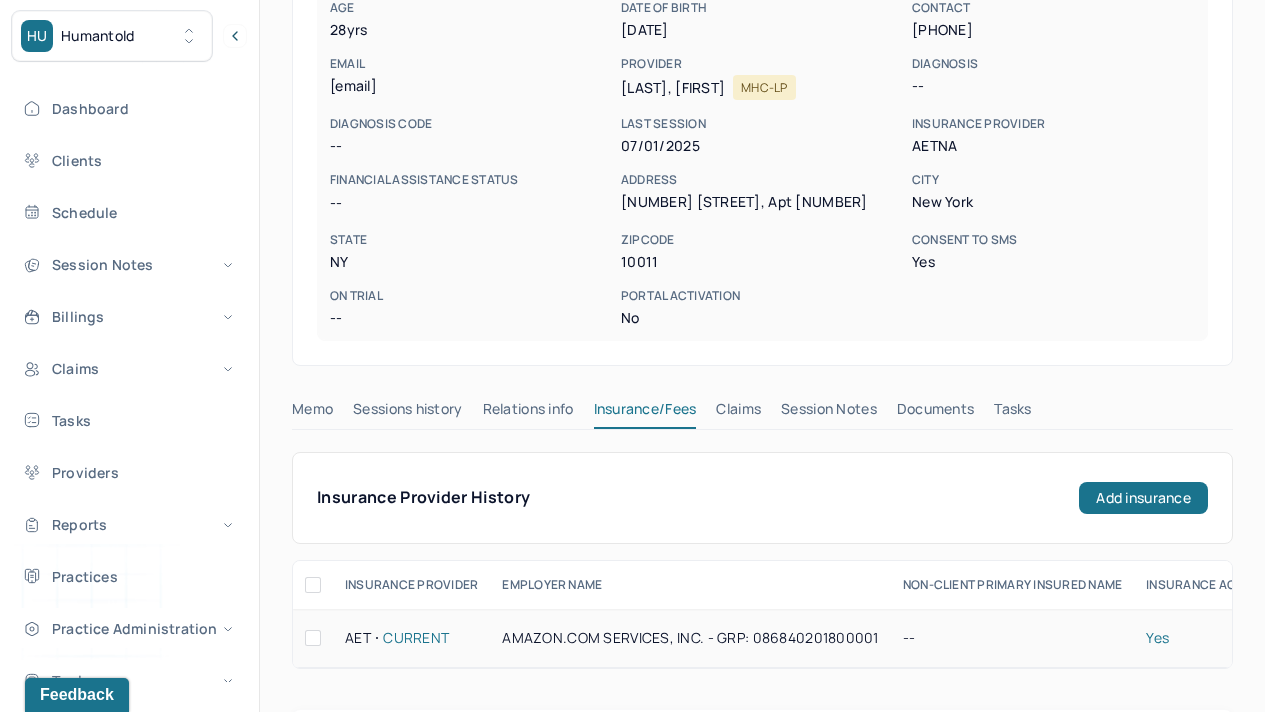 click on "Current" at bounding box center (416, 638) 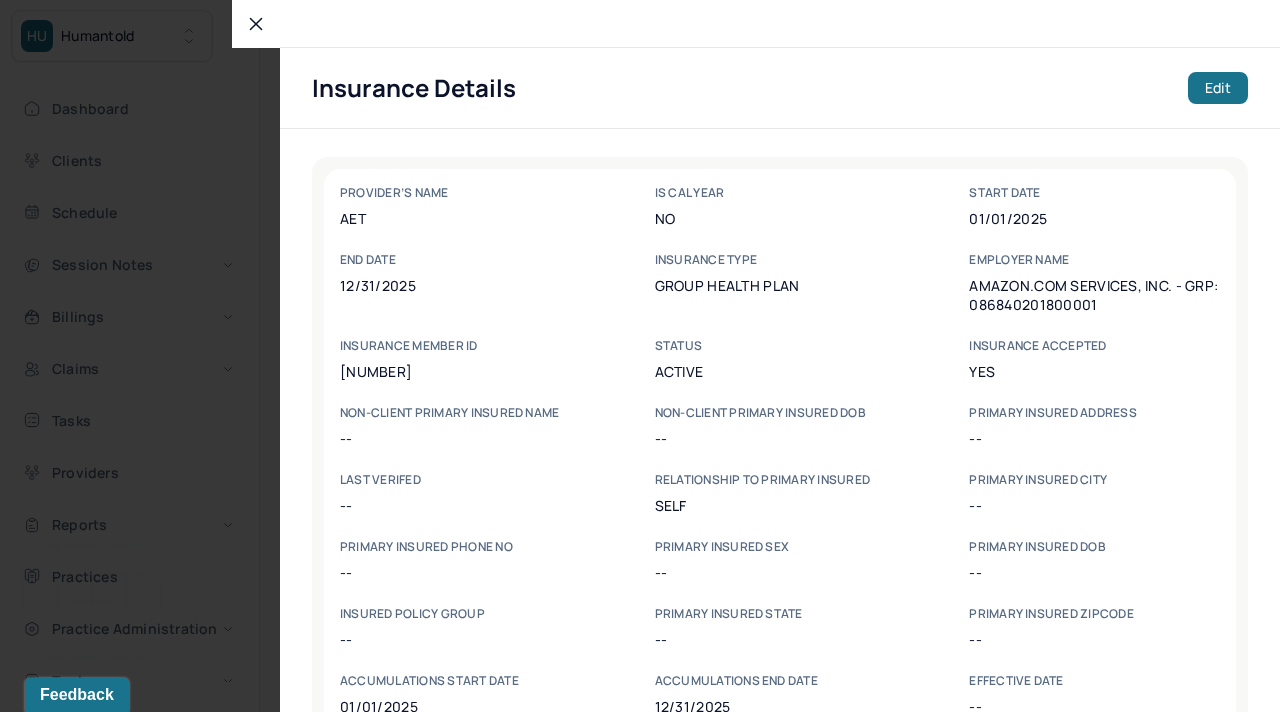 click 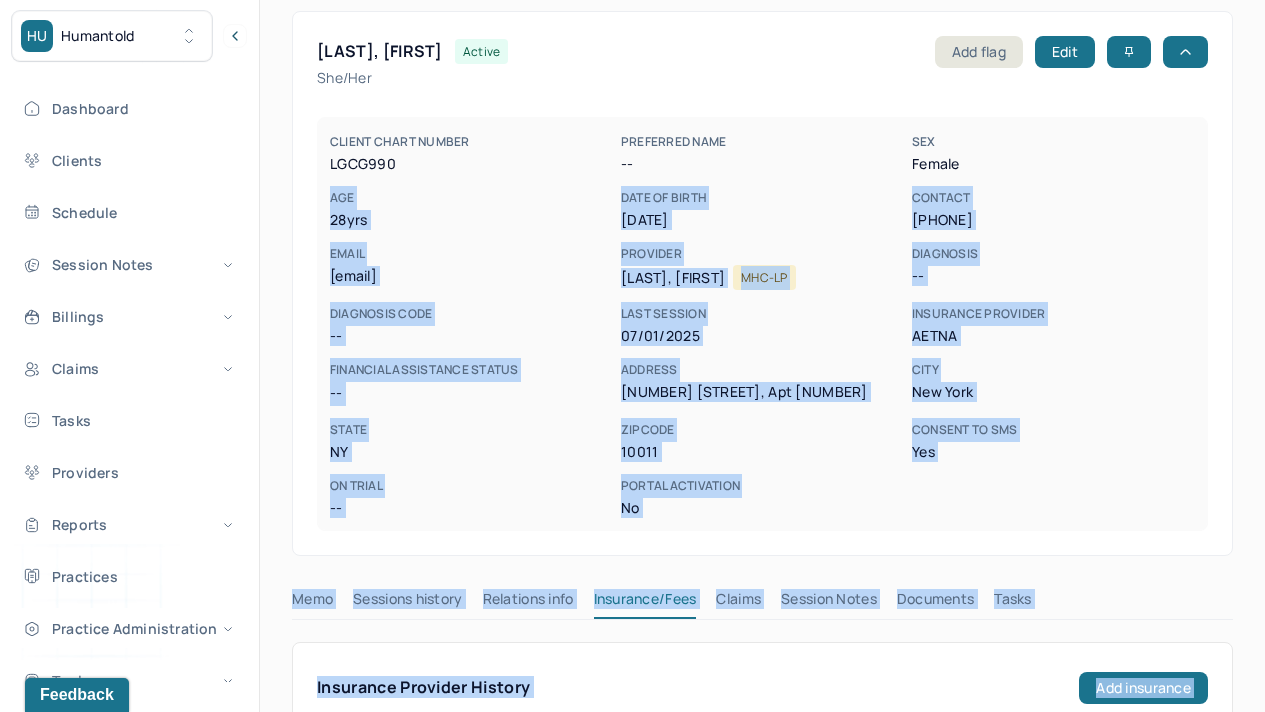 scroll, scrollTop: 83, scrollLeft: 0, axis: vertical 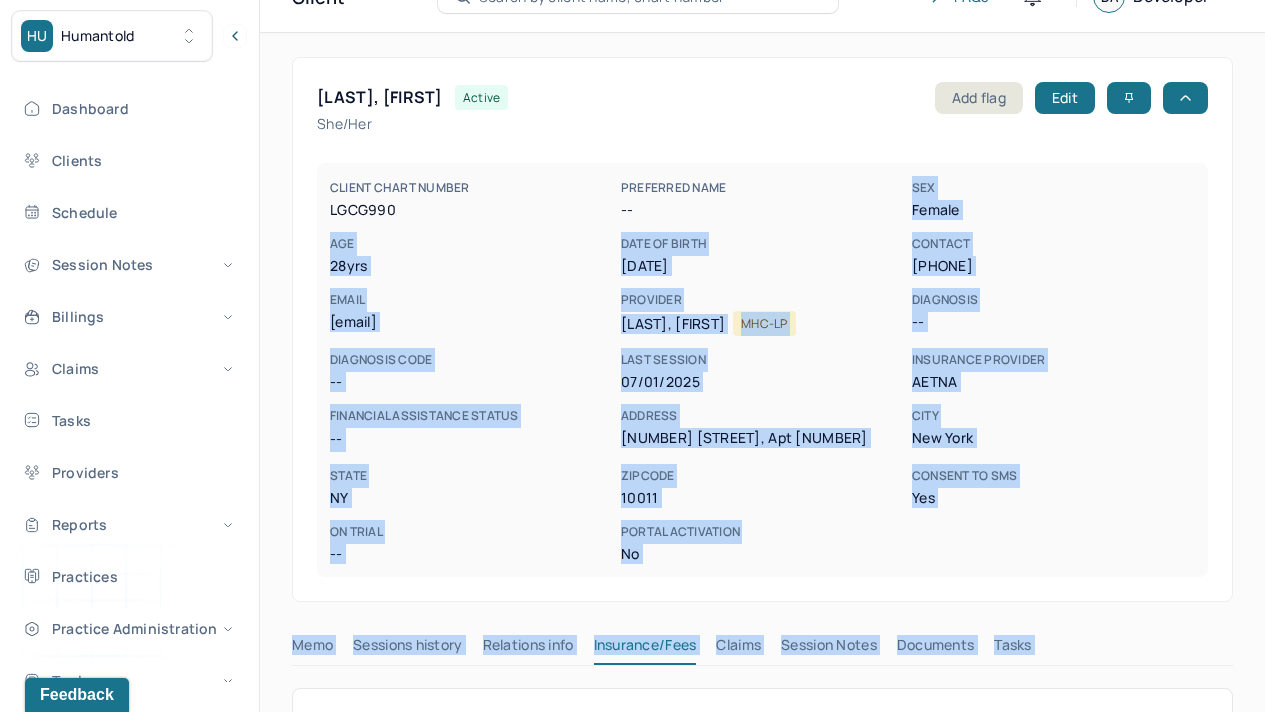 drag, startPoint x: 1279, startPoint y: 303, endPoint x: 1279, endPoint y: 140, distance: 163 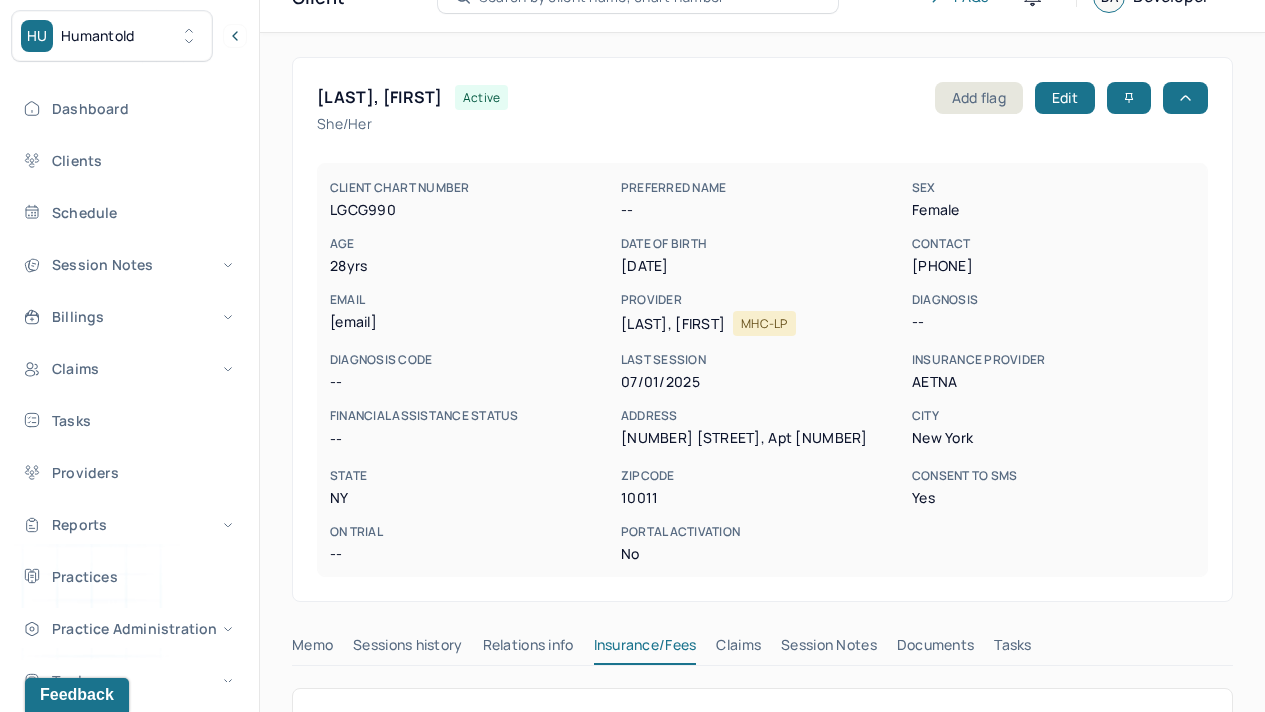 click on "CLIENT CHART NUMBER LGCG990 PREFERRED NAME -- SEX female AGE 28  yrs DATE OF BIRTH 03/15/1997  CONTACT (516) 660-7280 EMAIL graceelang@gmail.com PROVIDER DEUSCHLE, LILA MHC-LP DIAGNOSIS -- DIAGNOSIS CODE -- LAST SESSION 07/01/2025 insurance provider AETna FINANCIAL ASSISTANCE STATUS -- Address 200 W 16th St, Apt 2H City New York State NY Zipcode 10011 Consent to Sms Yes On Trial -- Portal Activation No" at bounding box center (762, 370) 